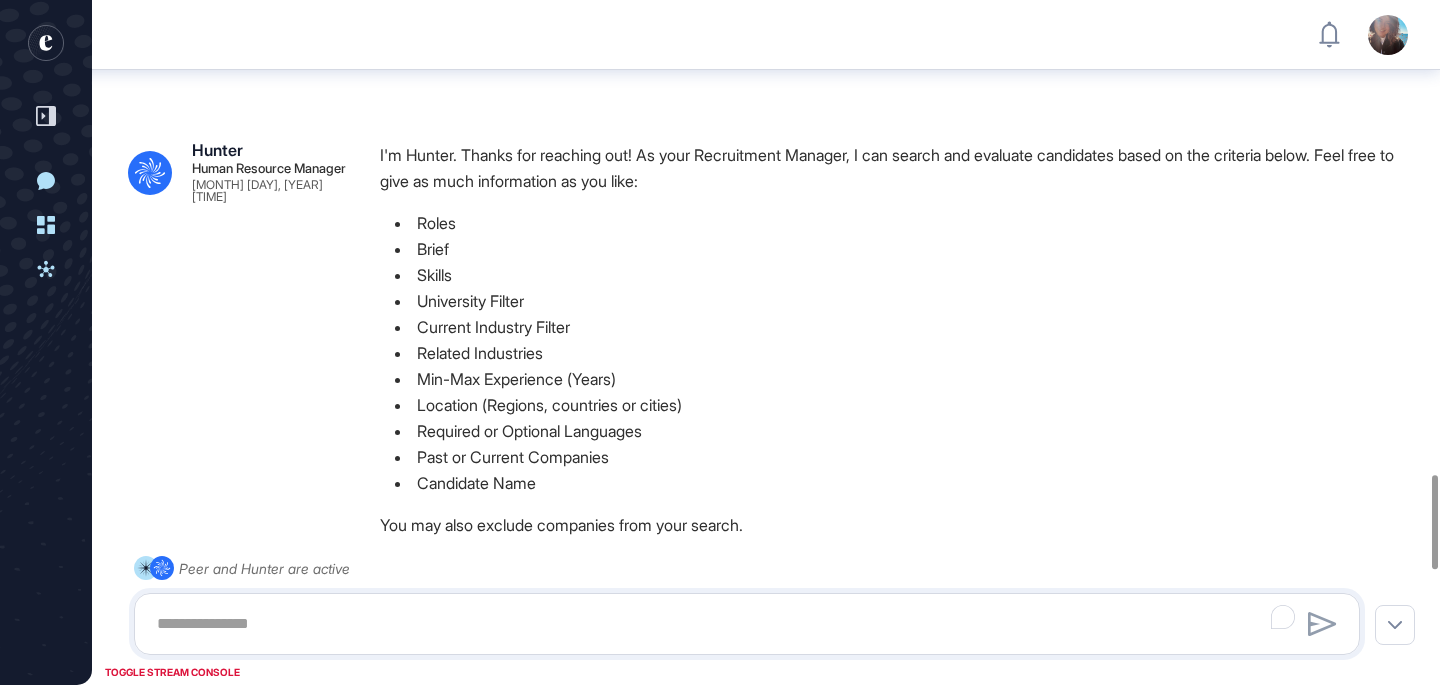 scroll, scrollTop: 0, scrollLeft: 0, axis: both 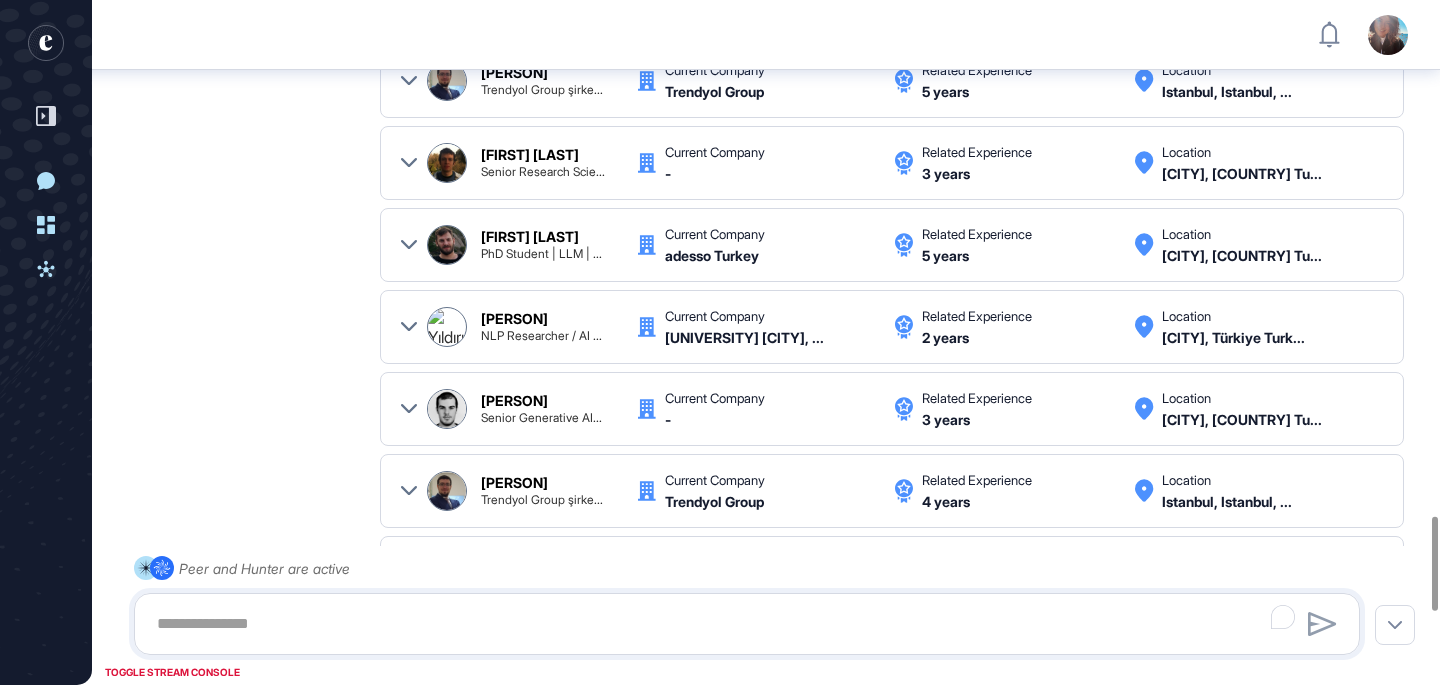 click 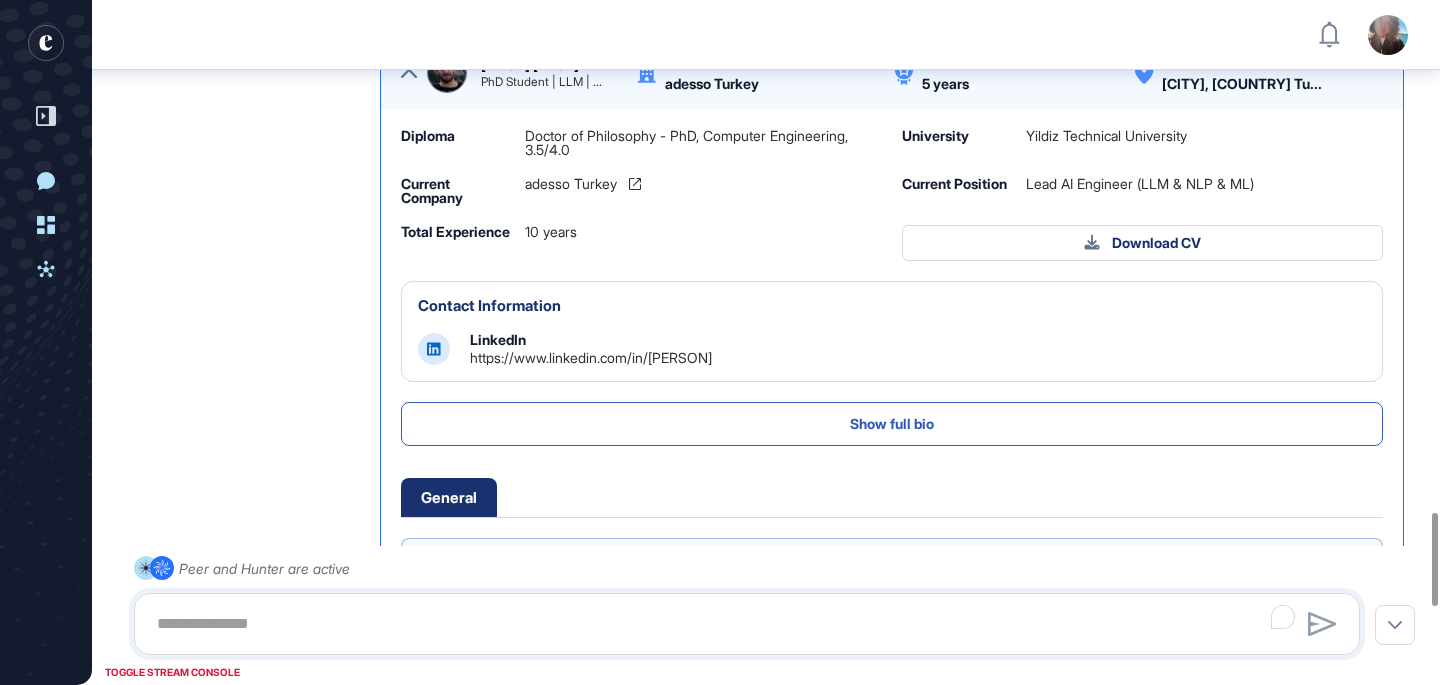 scroll, scrollTop: 244, scrollLeft: 0, axis: vertical 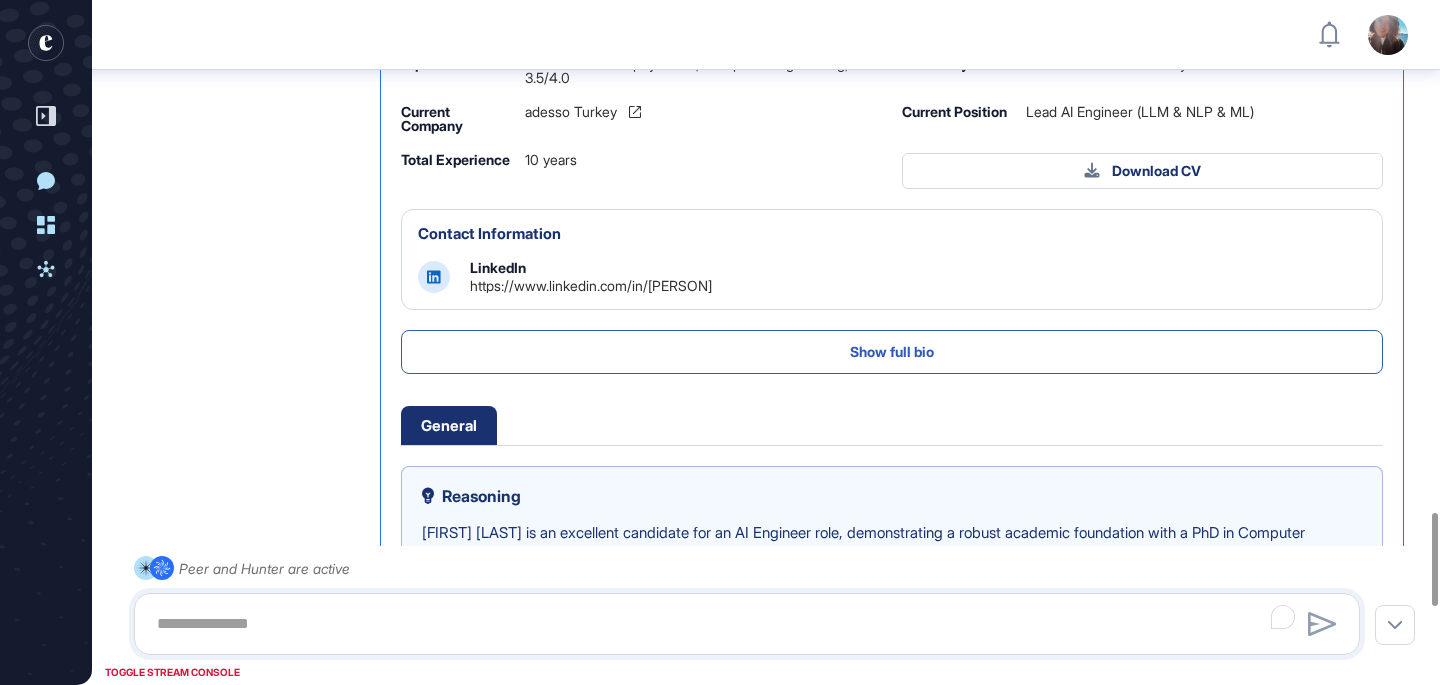 click on "https://www.linkedin.com/in/[PERSON]" at bounding box center [591, 285] 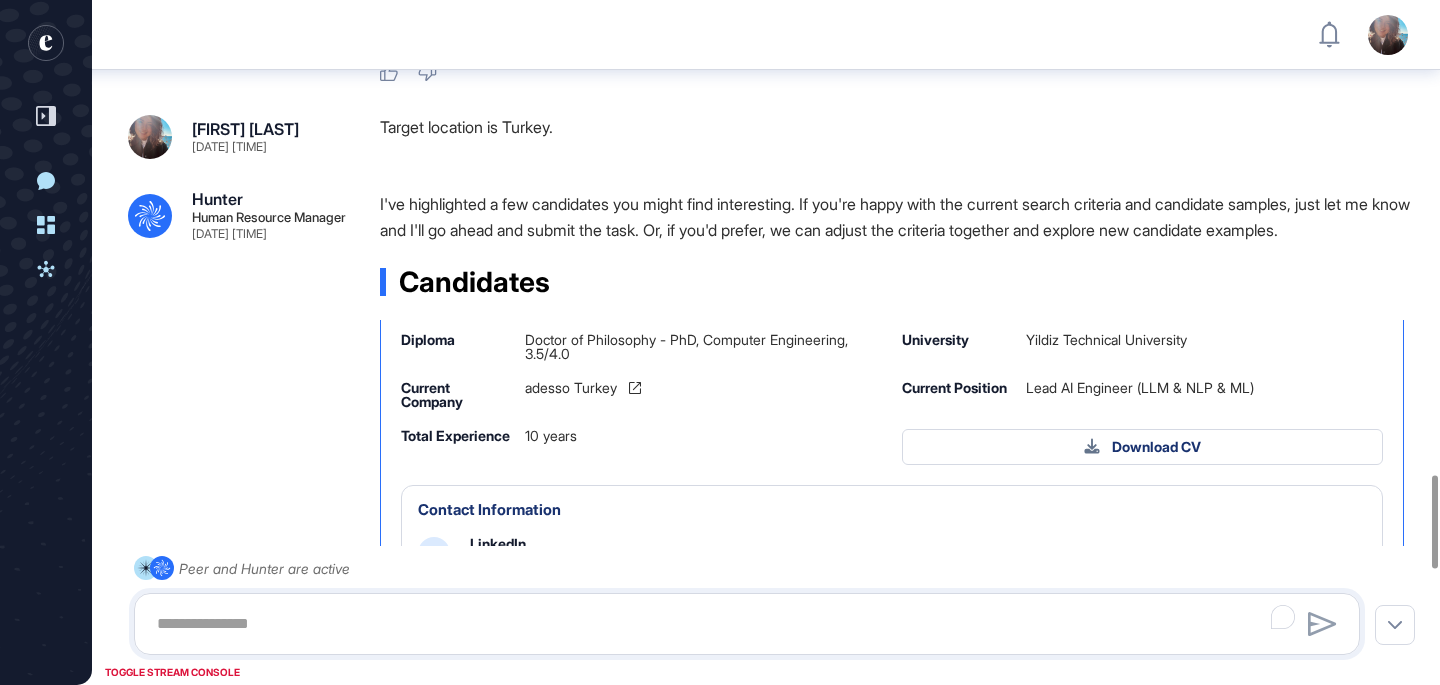 scroll, scrollTop: 3797, scrollLeft: 0, axis: vertical 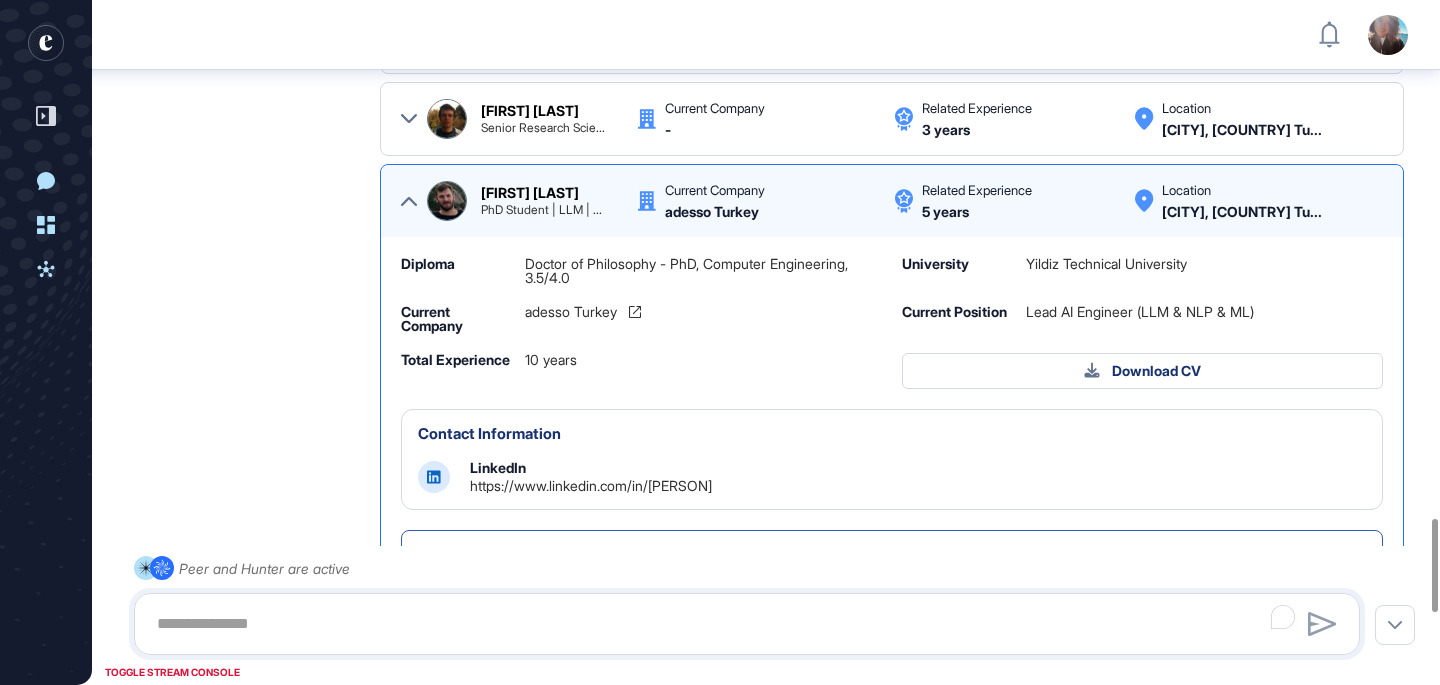 click 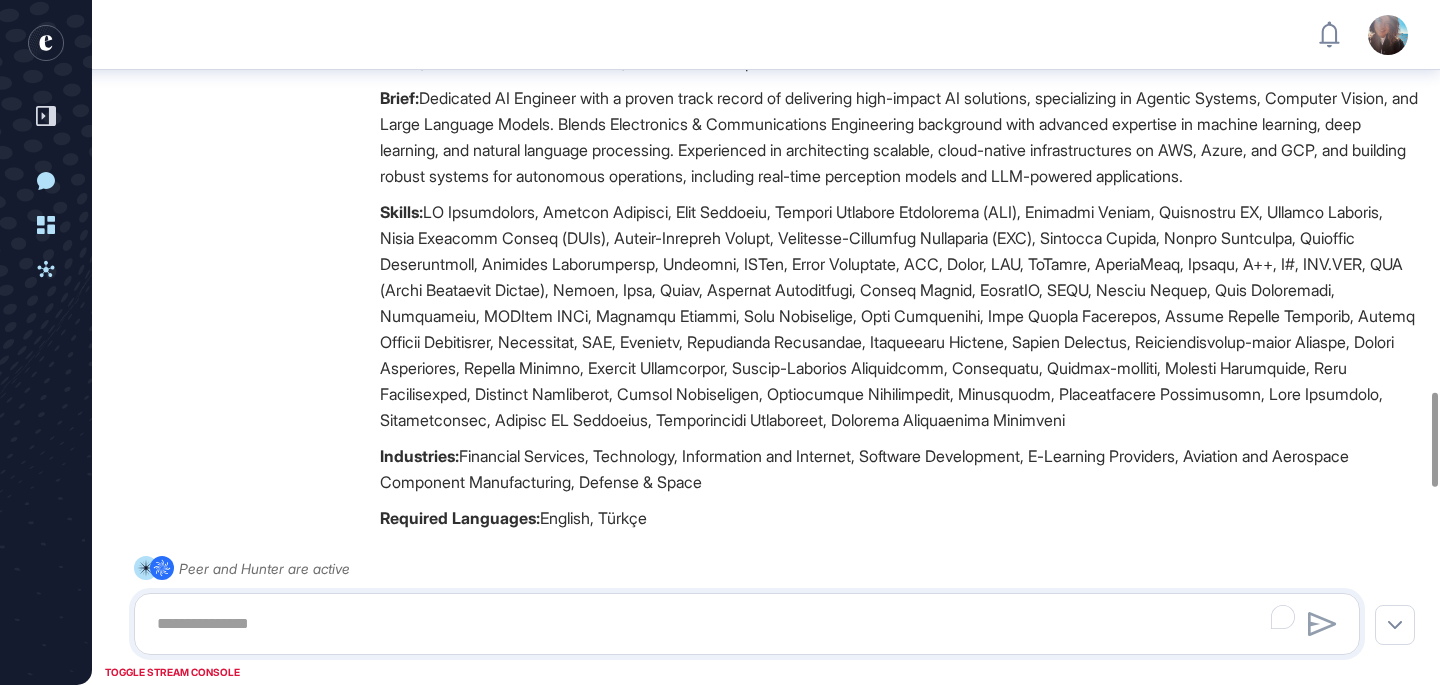 scroll, scrollTop: 2682, scrollLeft: 0, axis: vertical 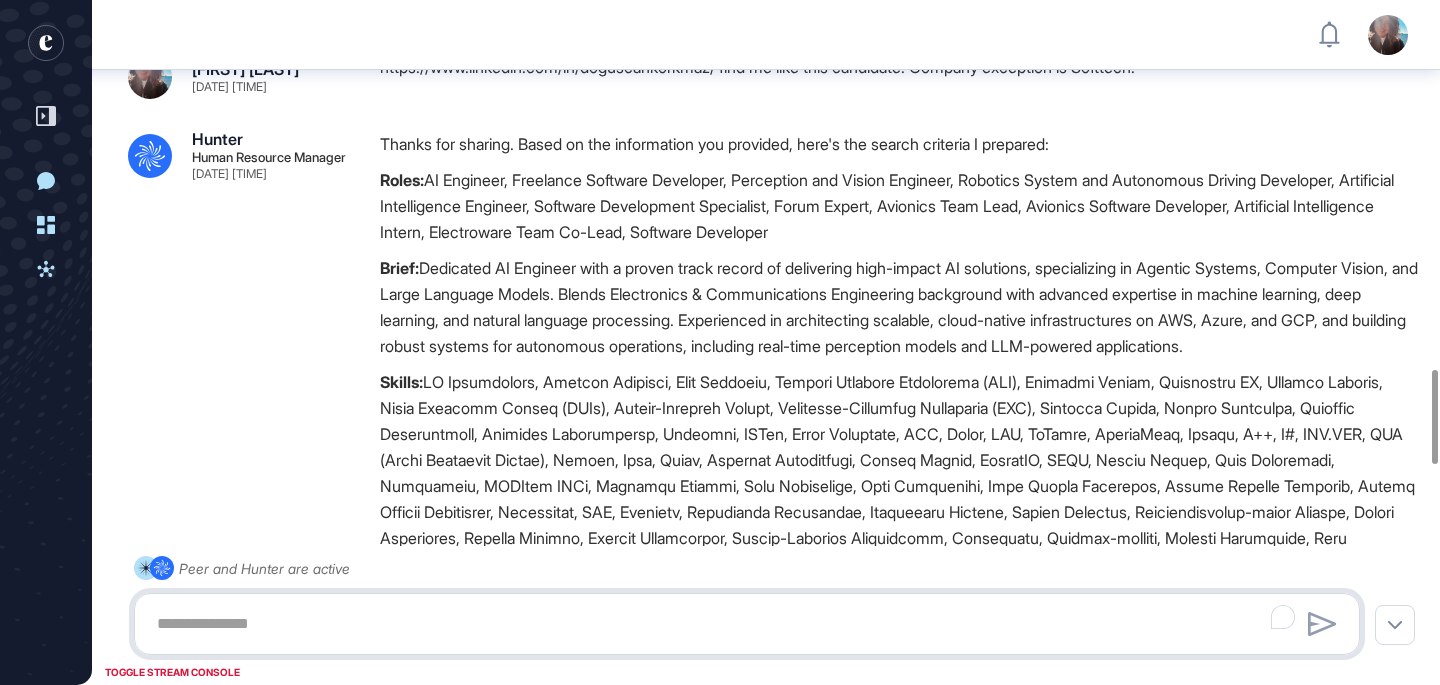 click at bounding box center [747, 624] 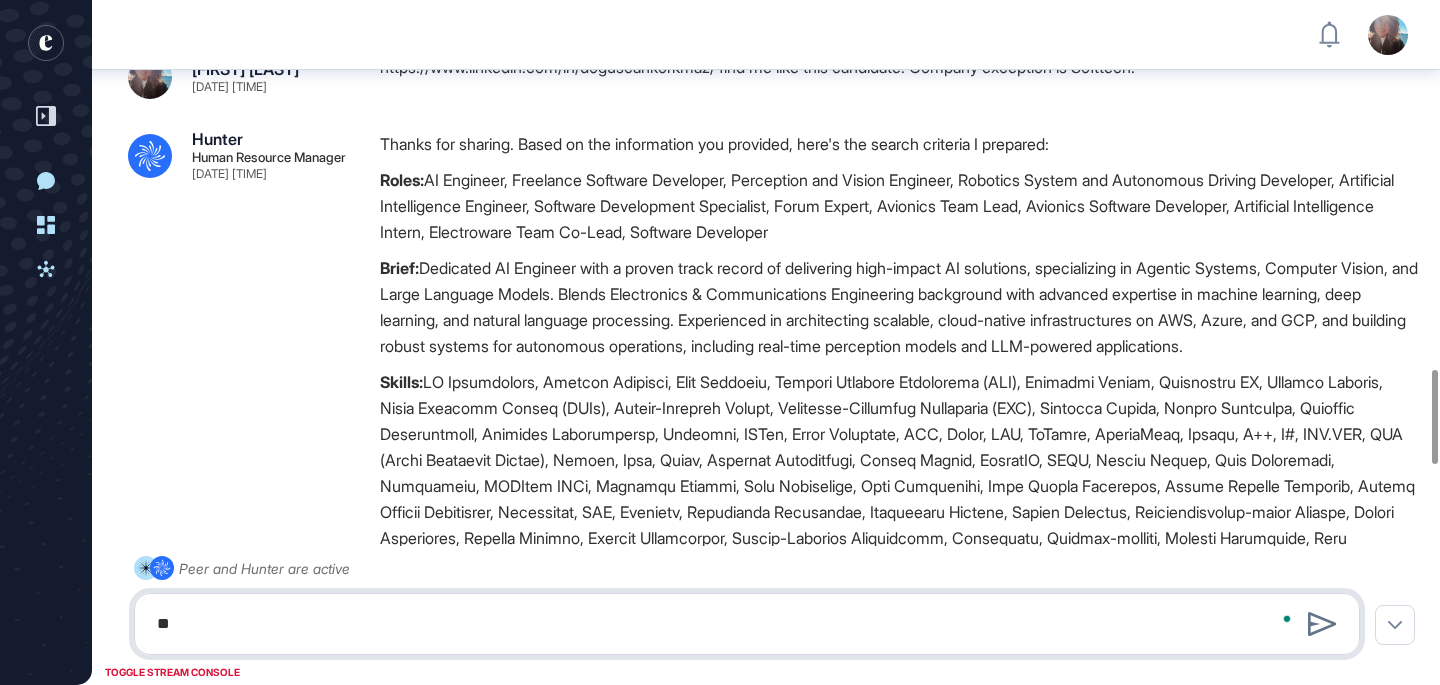 type on "*" 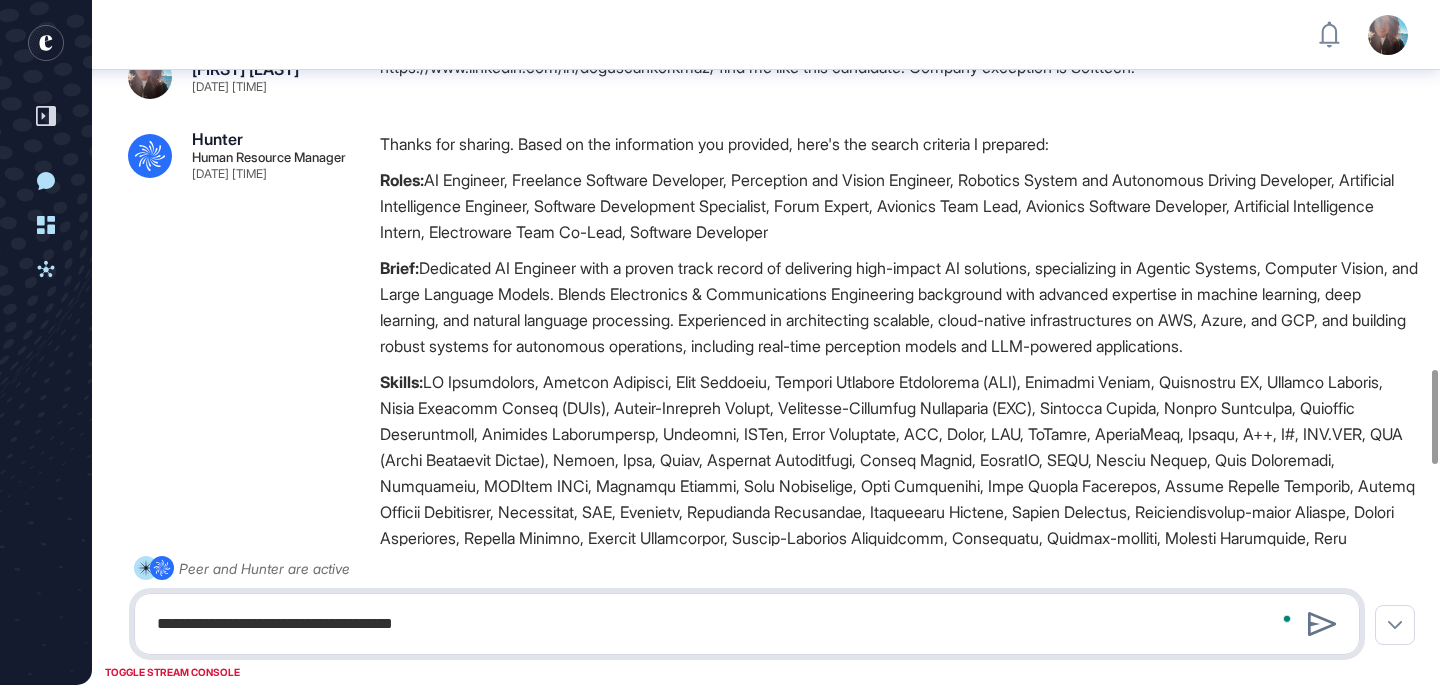 type on "**********" 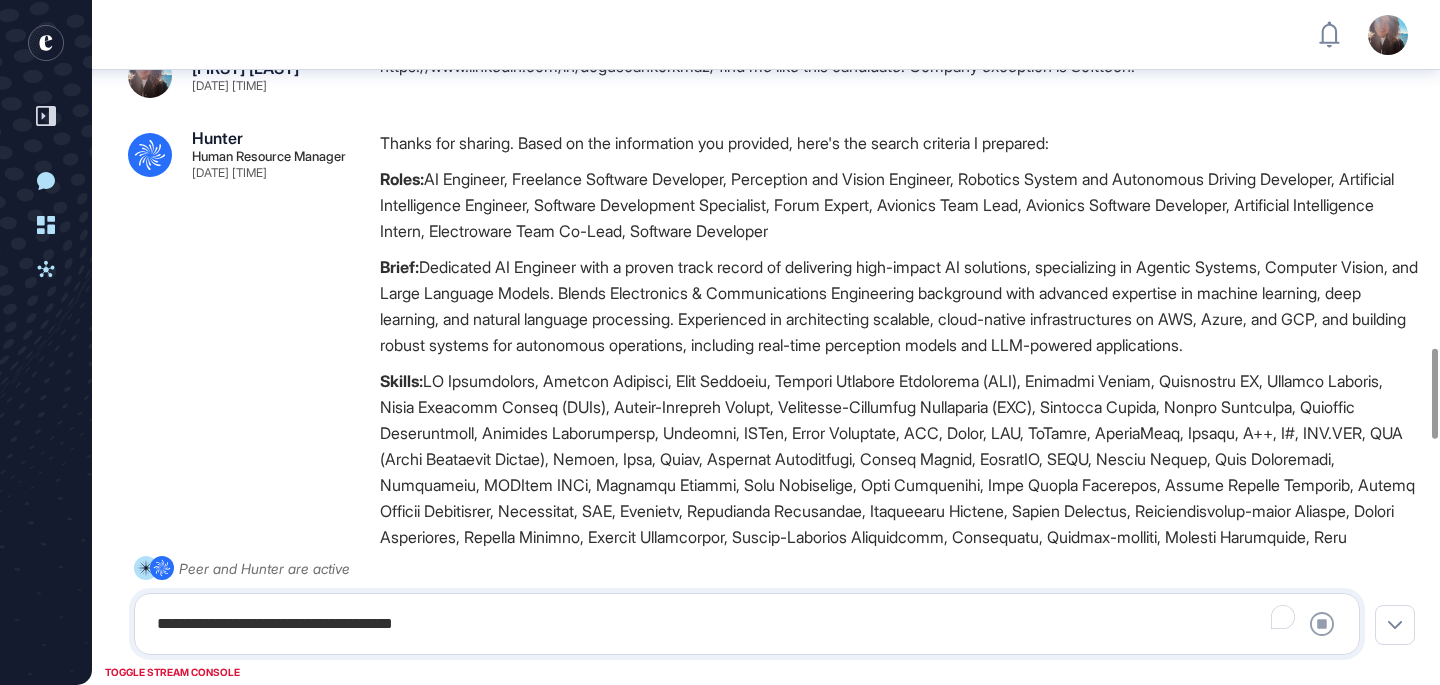 scroll, scrollTop: 2636, scrollLeft: 0, axis: vertical 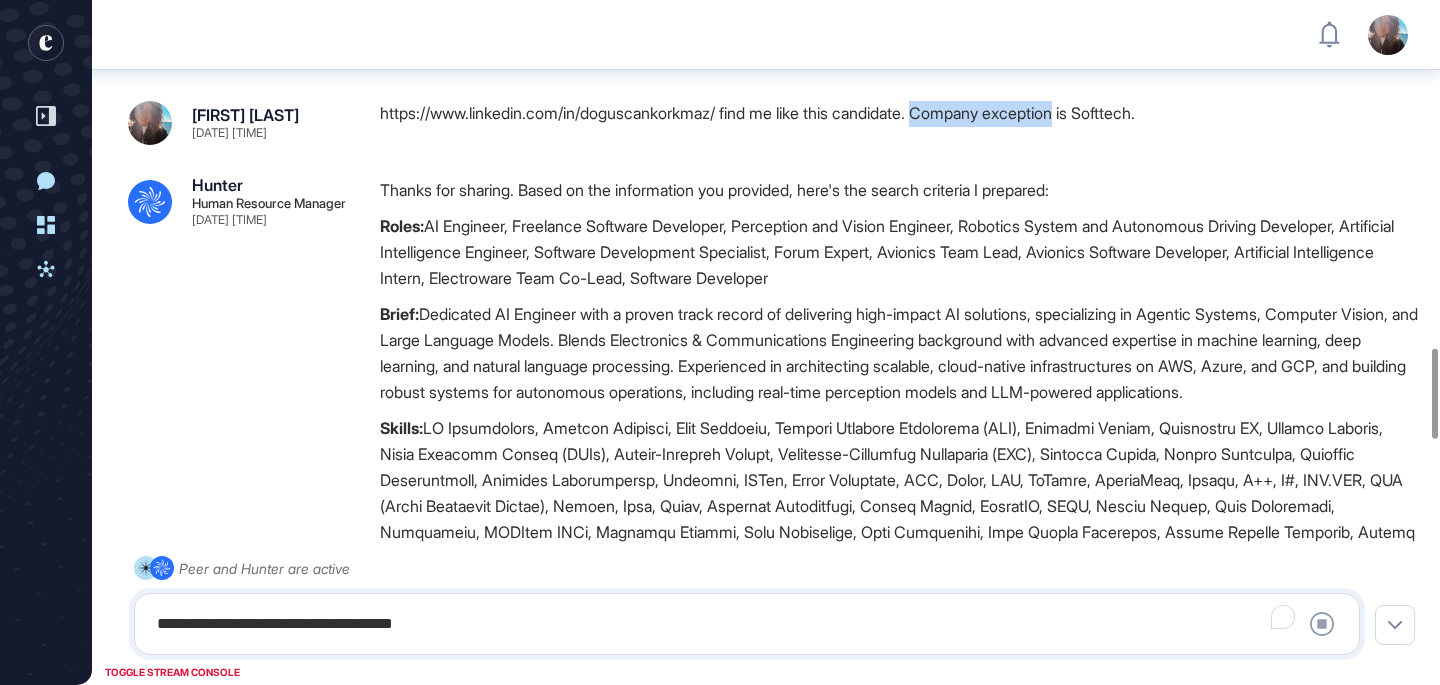 drag, startPoint x: 950, startPoint y: 114, endPoint x: 1099, endPoint y: 120, distance: 149.12076 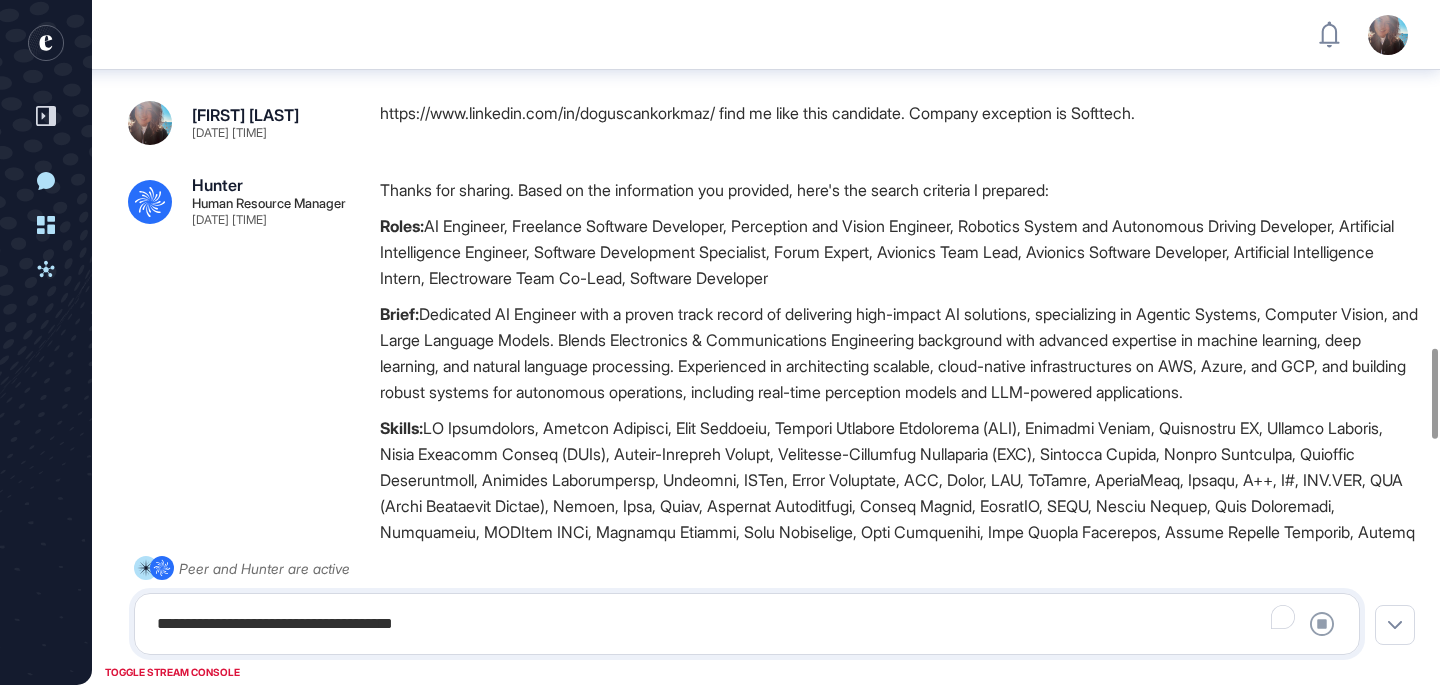 click on "**********" at bounding box center [747, 624] 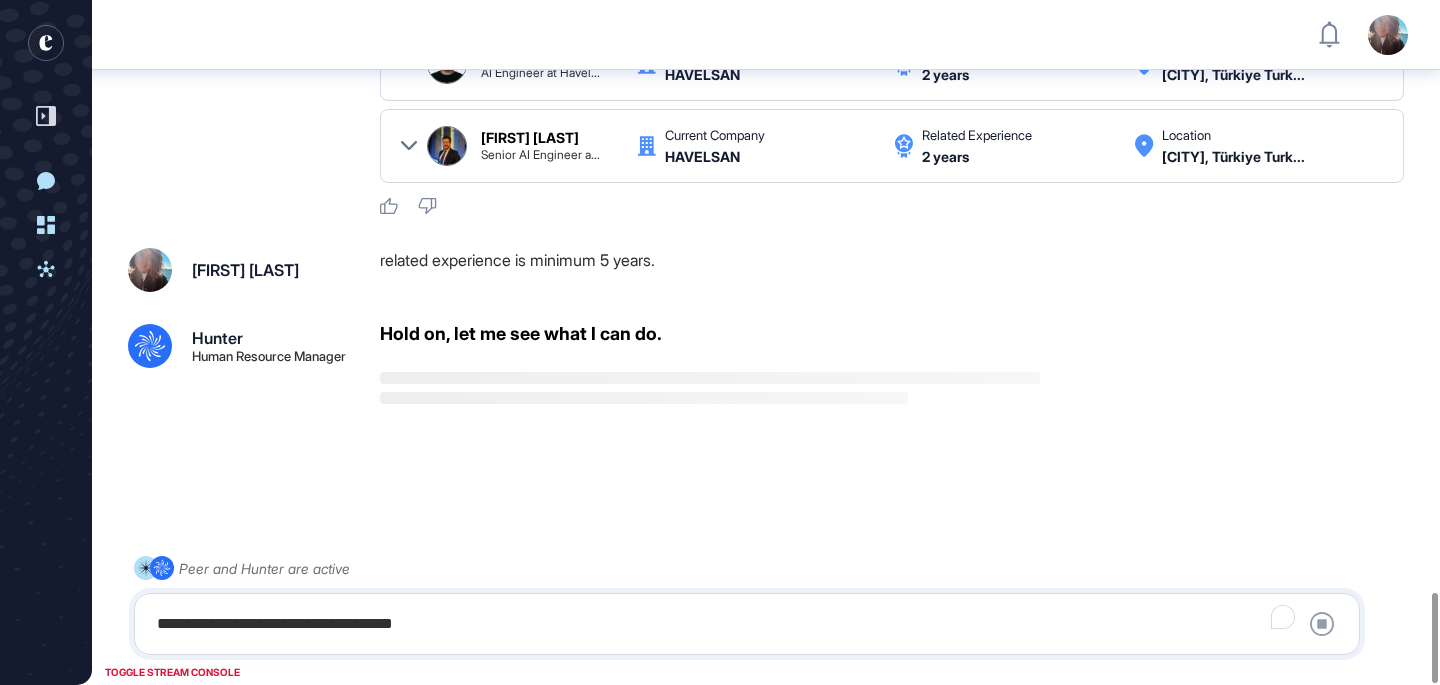scroll, scrollTop: 4492, scrollLeft: 0, axis: vertical 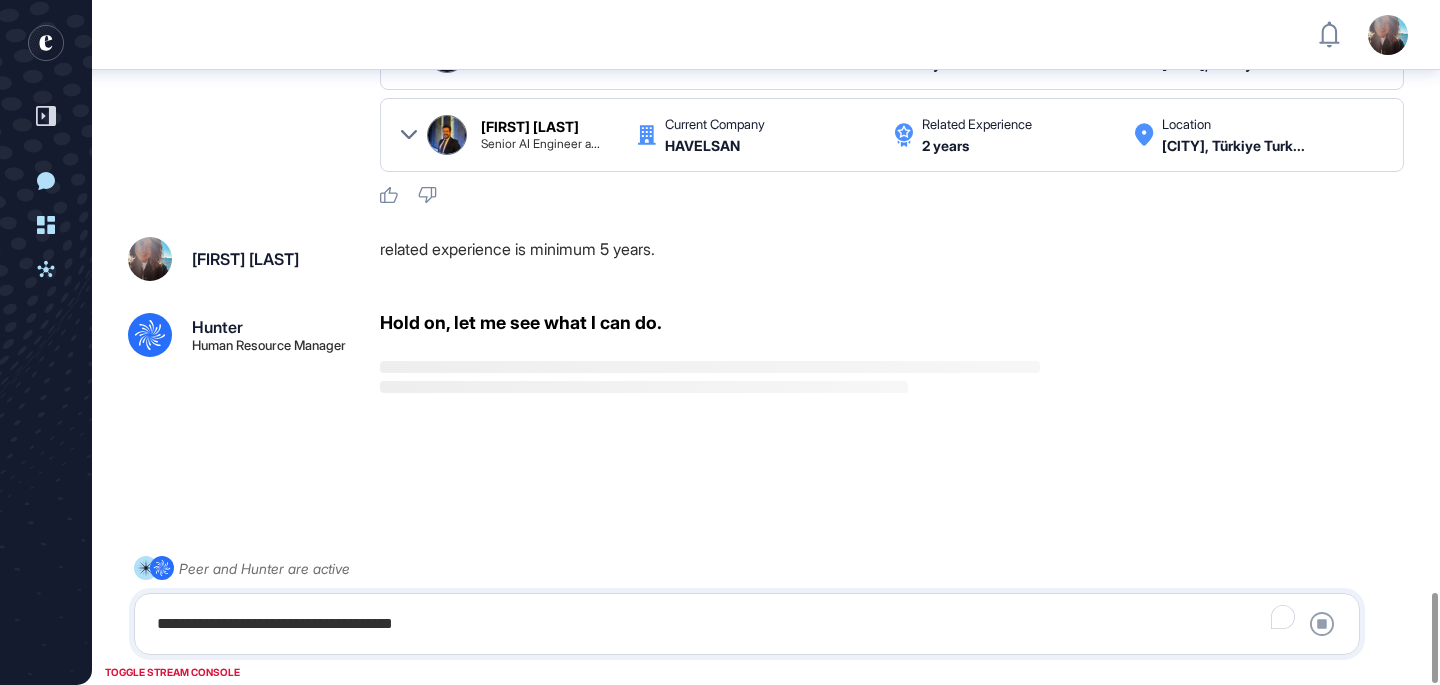 click on "**********" at bounding box center (747, 624) 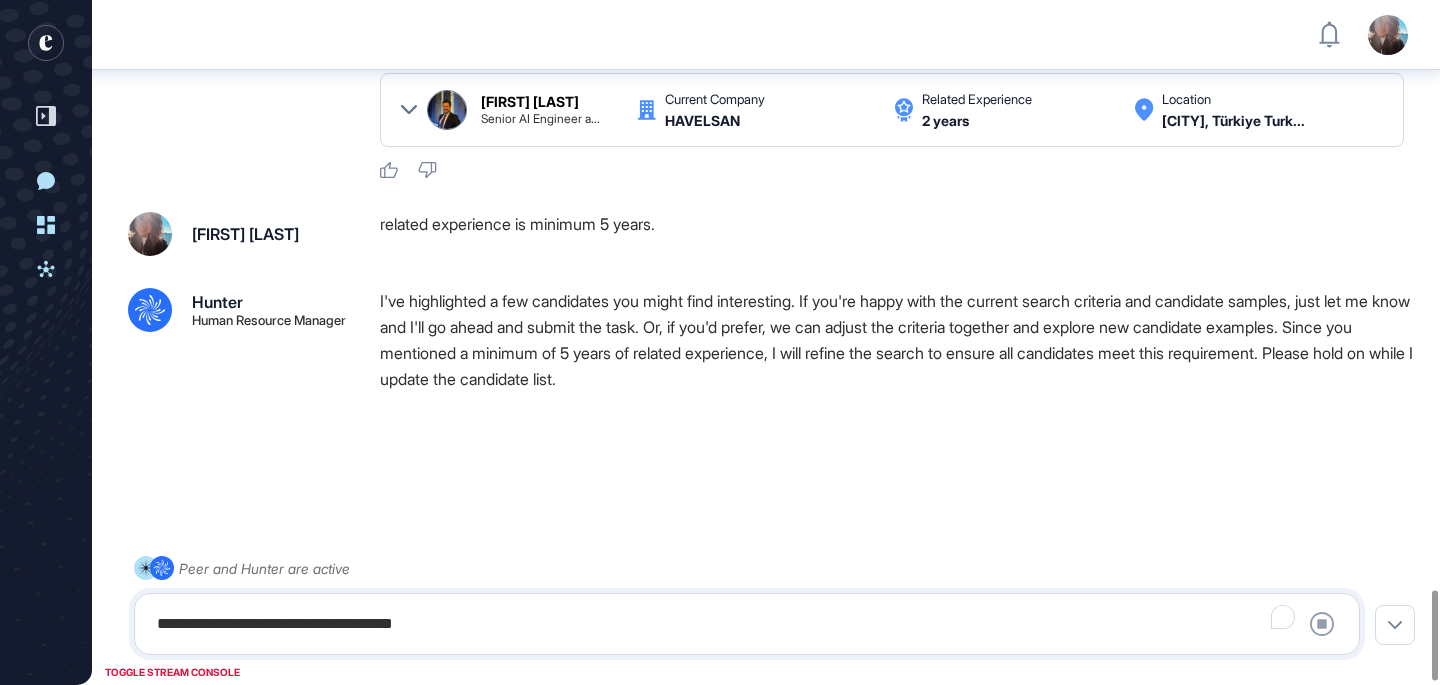 scroll, scrollTop: 4517, scrollLeft: 0, axis: vertical 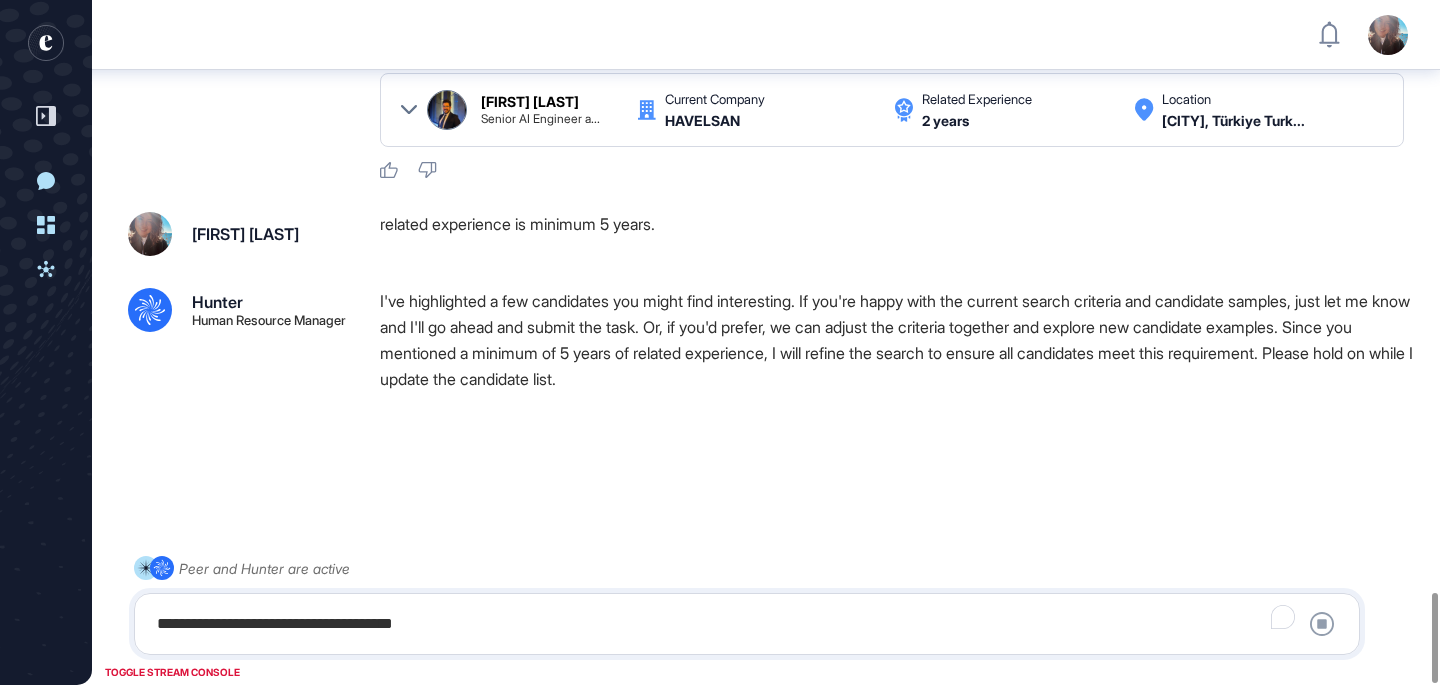 click on "**********" at bounding box center [747, 624] 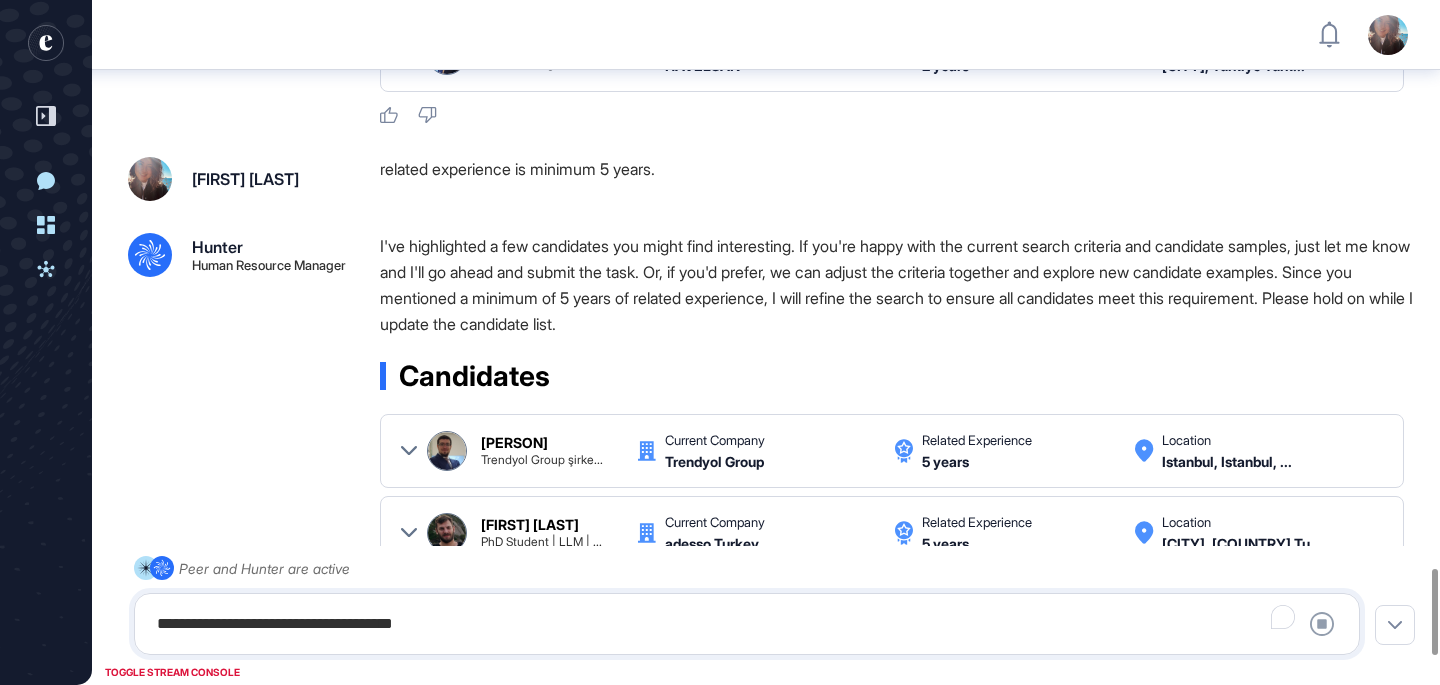 click on "**********" at bounding box center (747, 624) 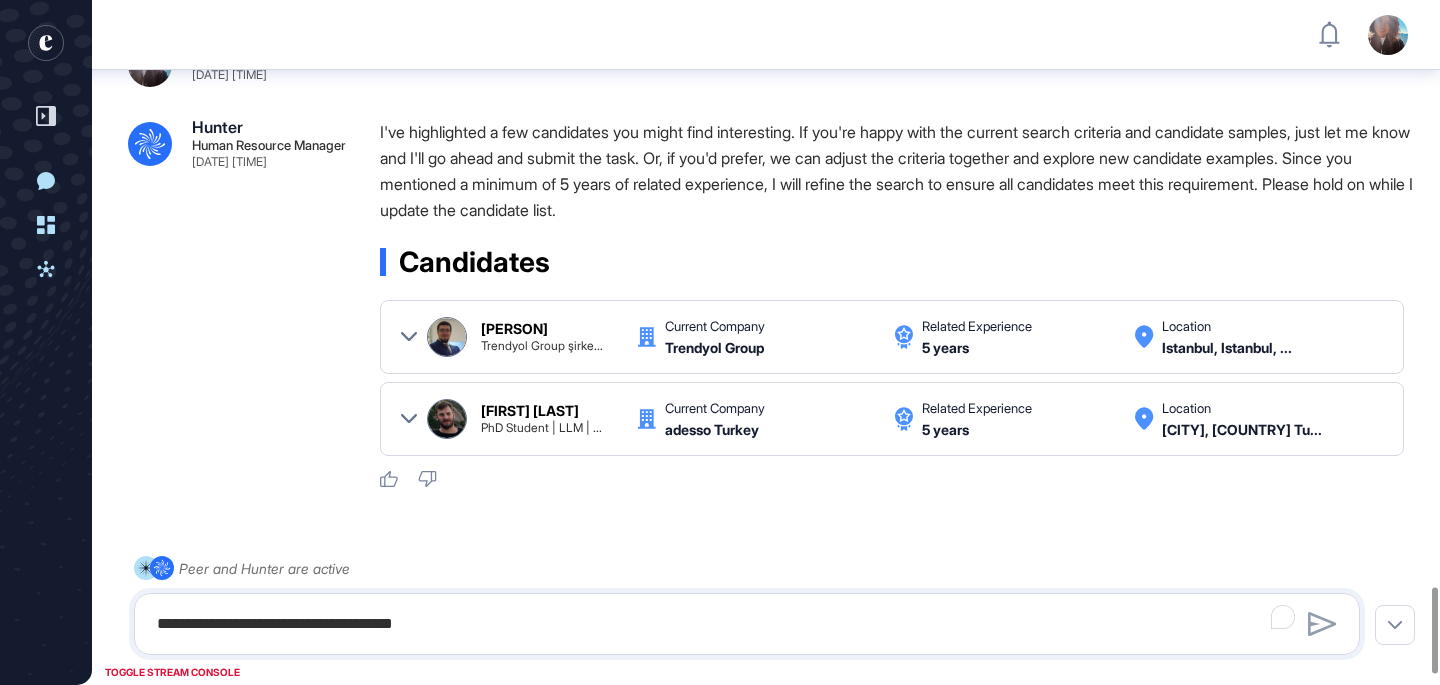 scroll, scrollTop: 4758, scrollLeft: 0, axis: vertical 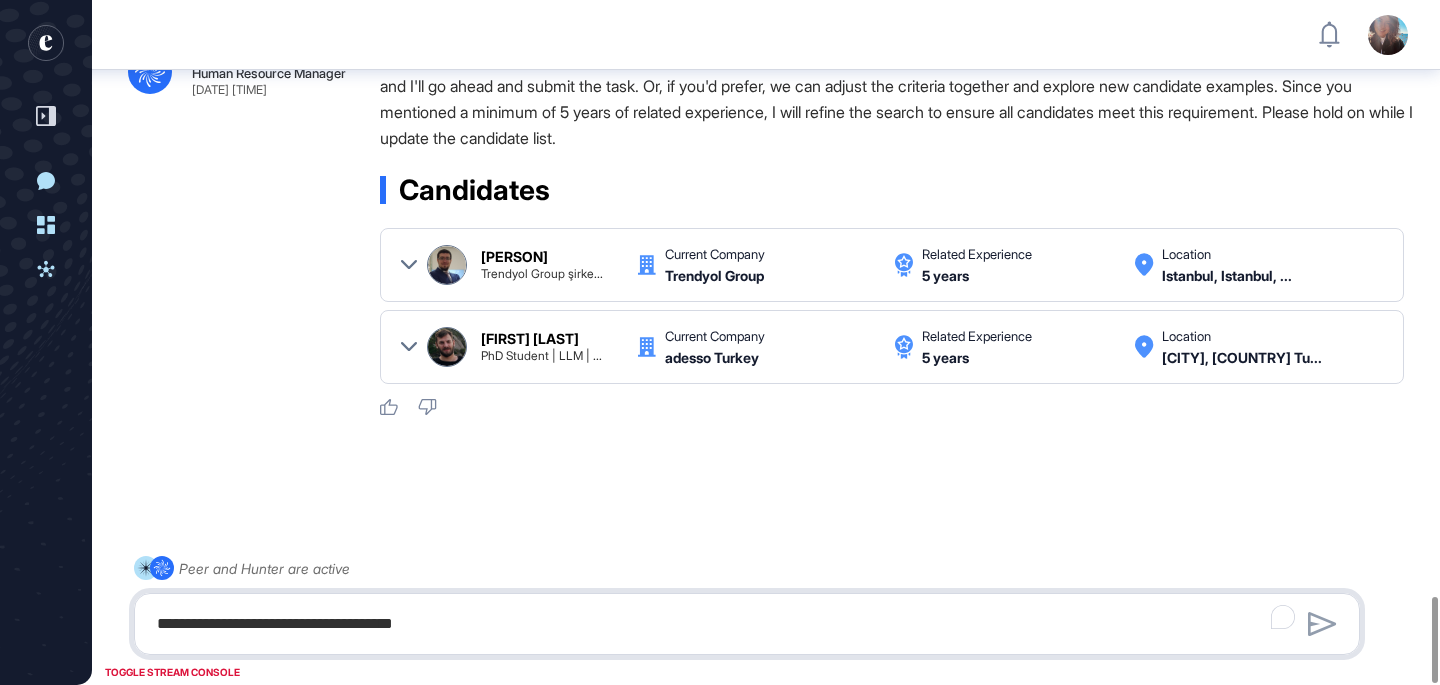 click on "**********" at bounding box center [747, 624] 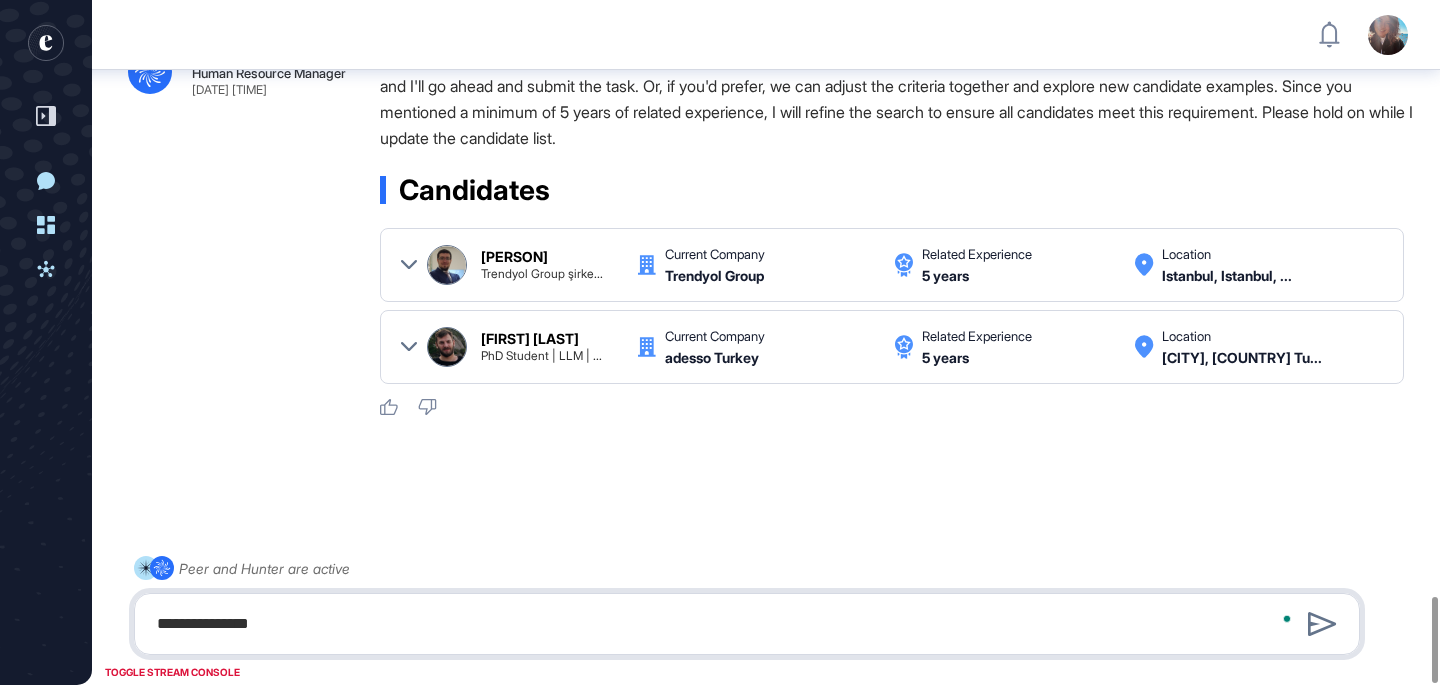 type on "**********" 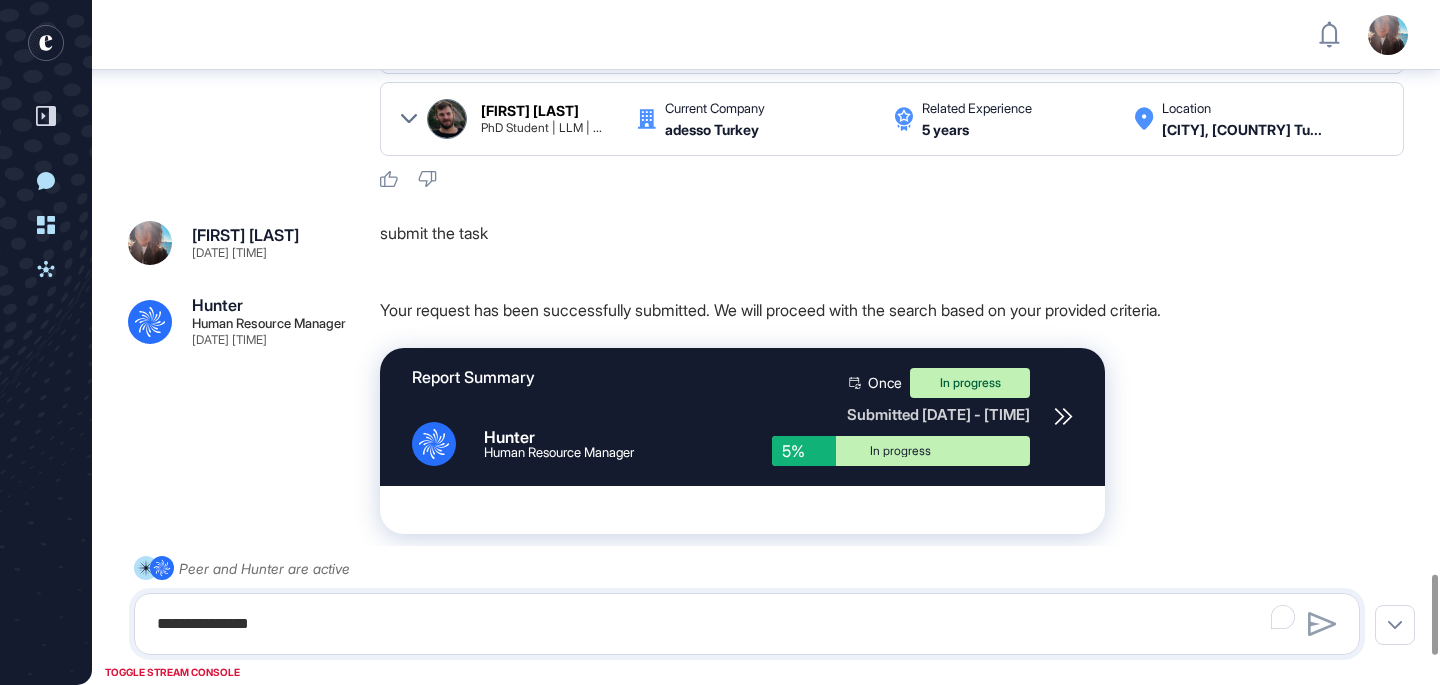 scroll, scrollTop: 5032, scrollLeft: 0, axis: vertical 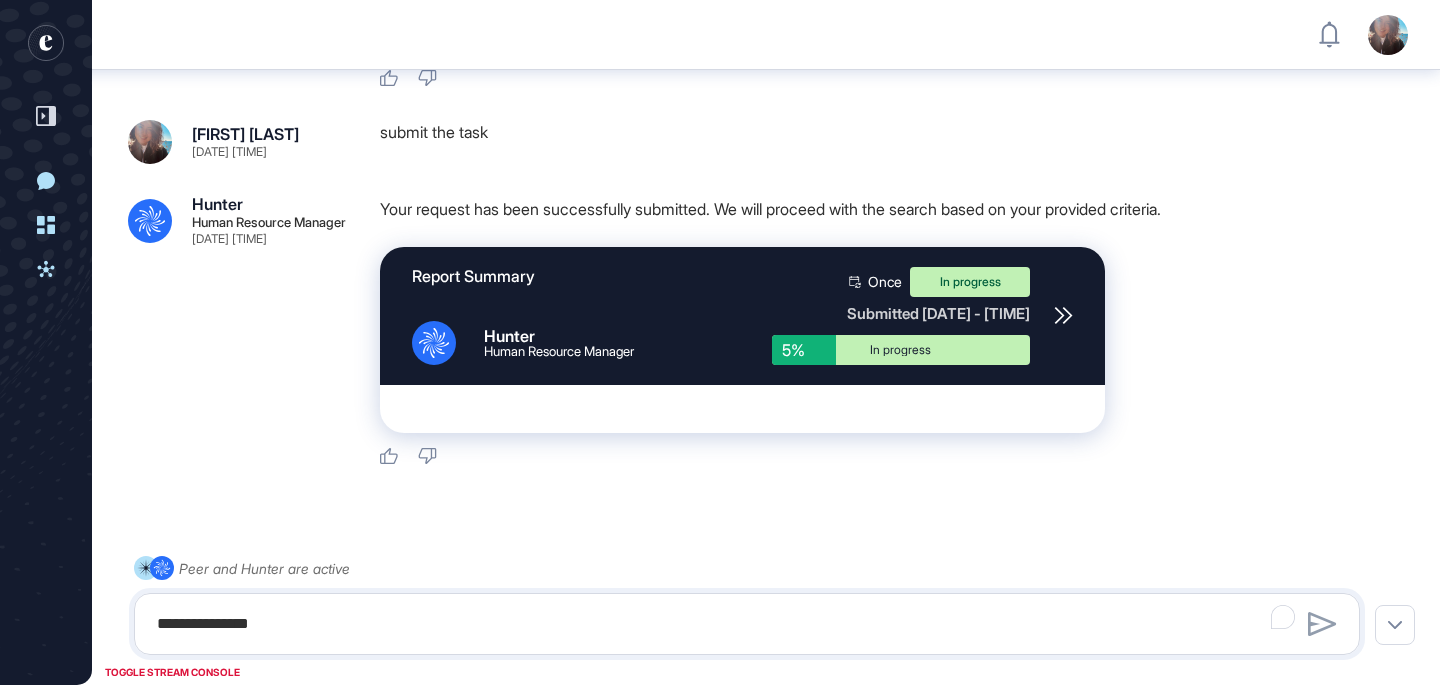 click on "**********" at bounding box center [747, 624] 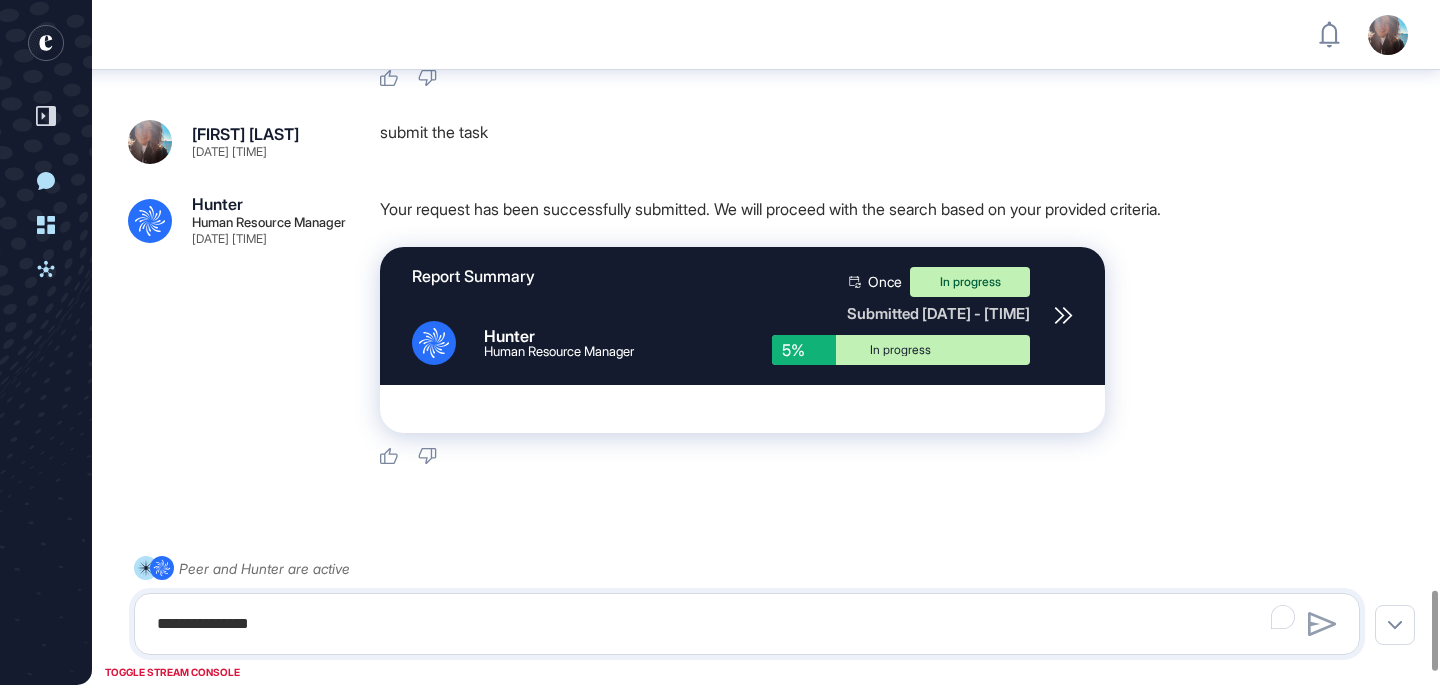 click 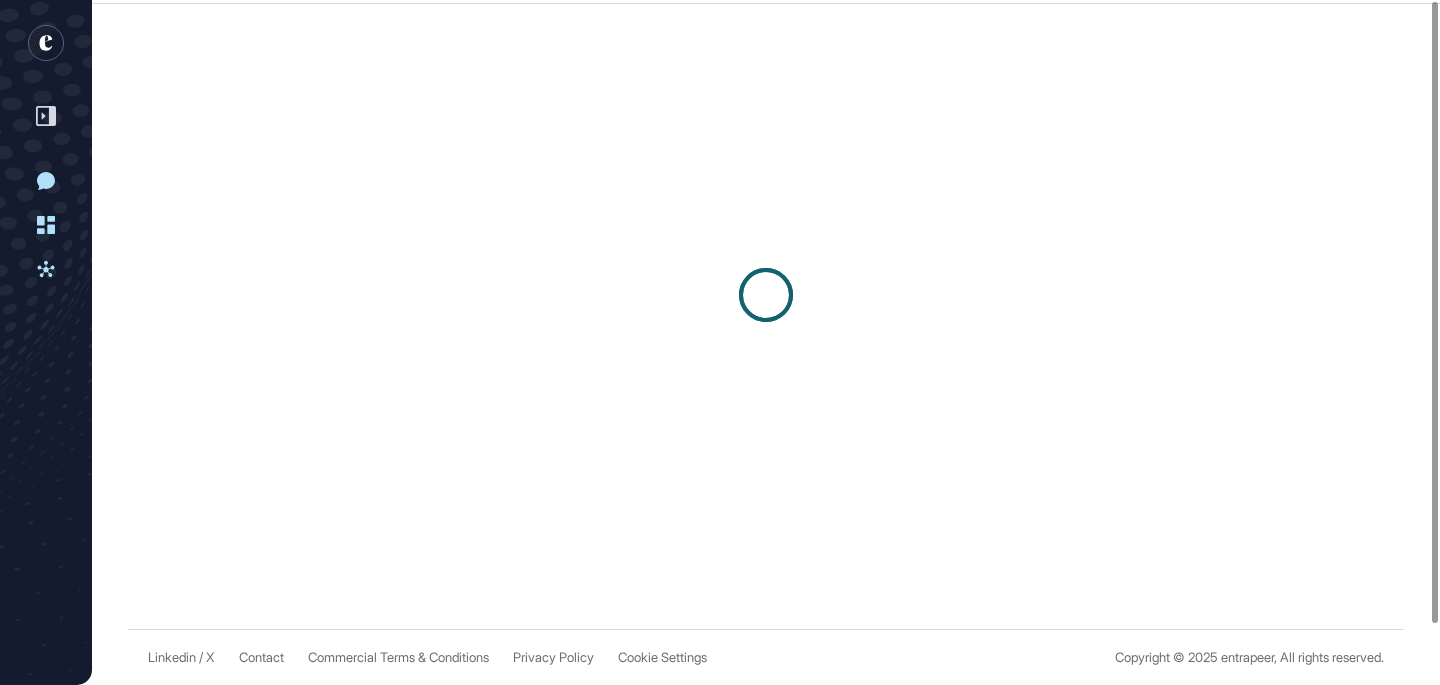 scroll, scrollTop: 0, scrollLeft: 0, axis: both 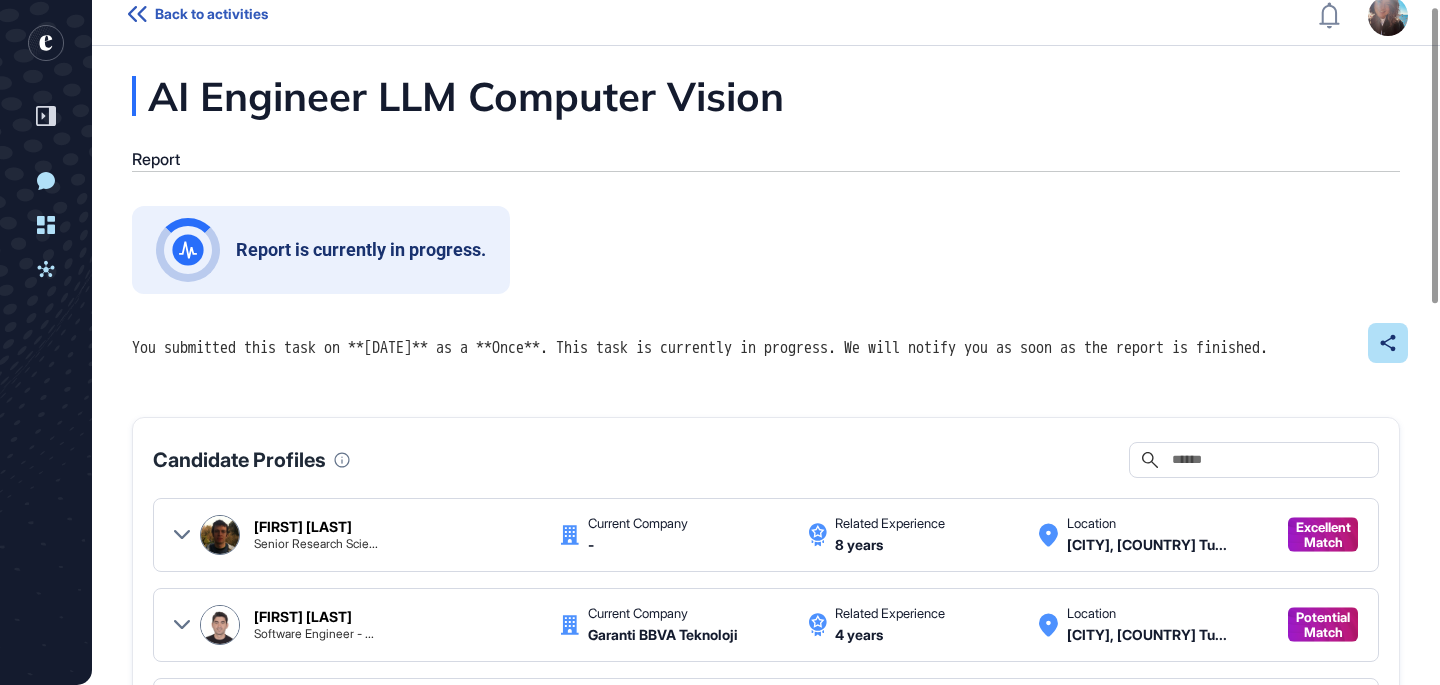 click 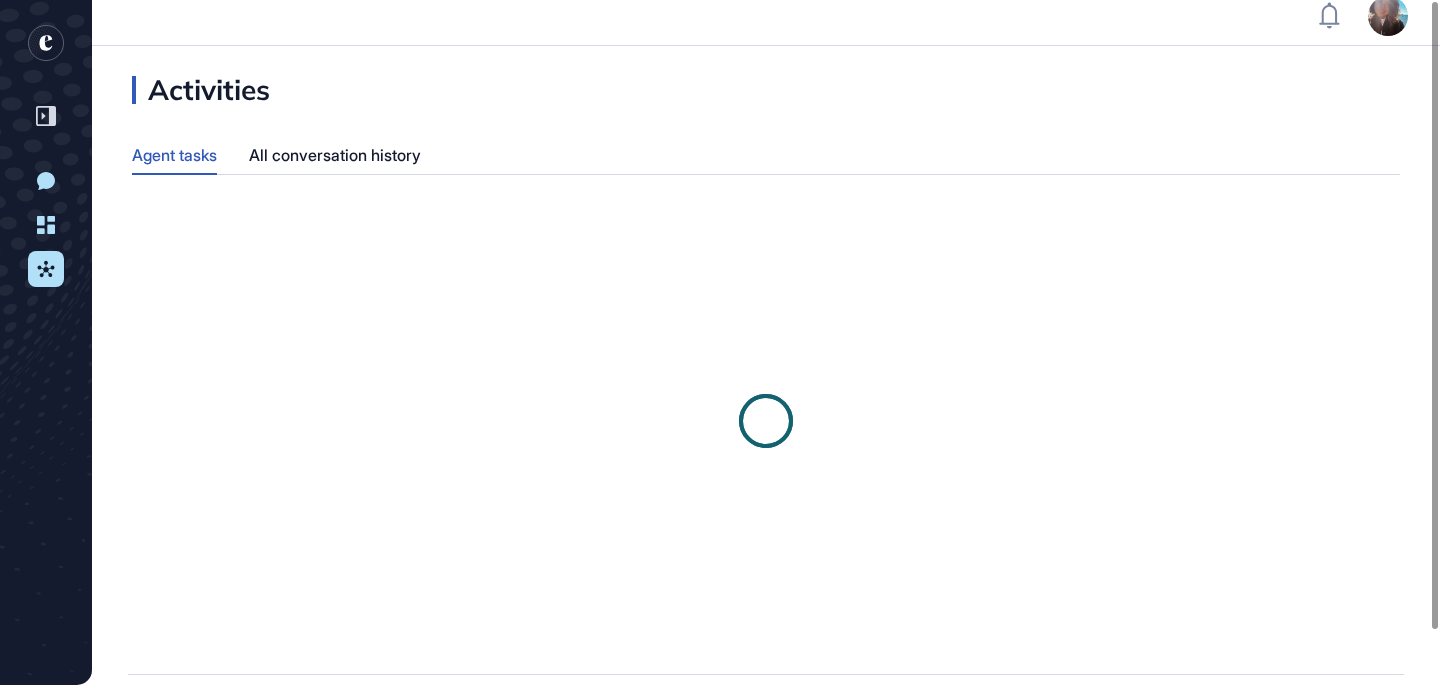 scroll, scrollTop: 0, scrollLeft: 0, axis: both 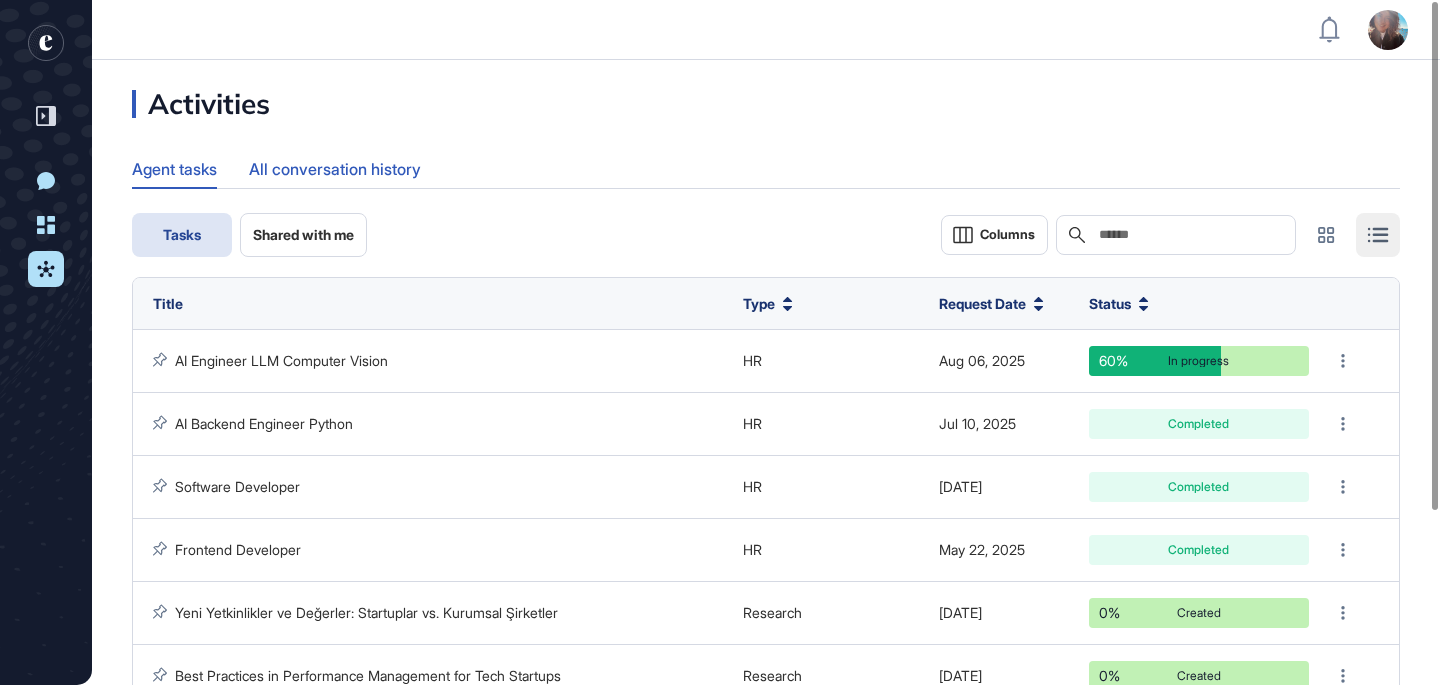 click on "All conversation history" at bounding box center (335, 169) 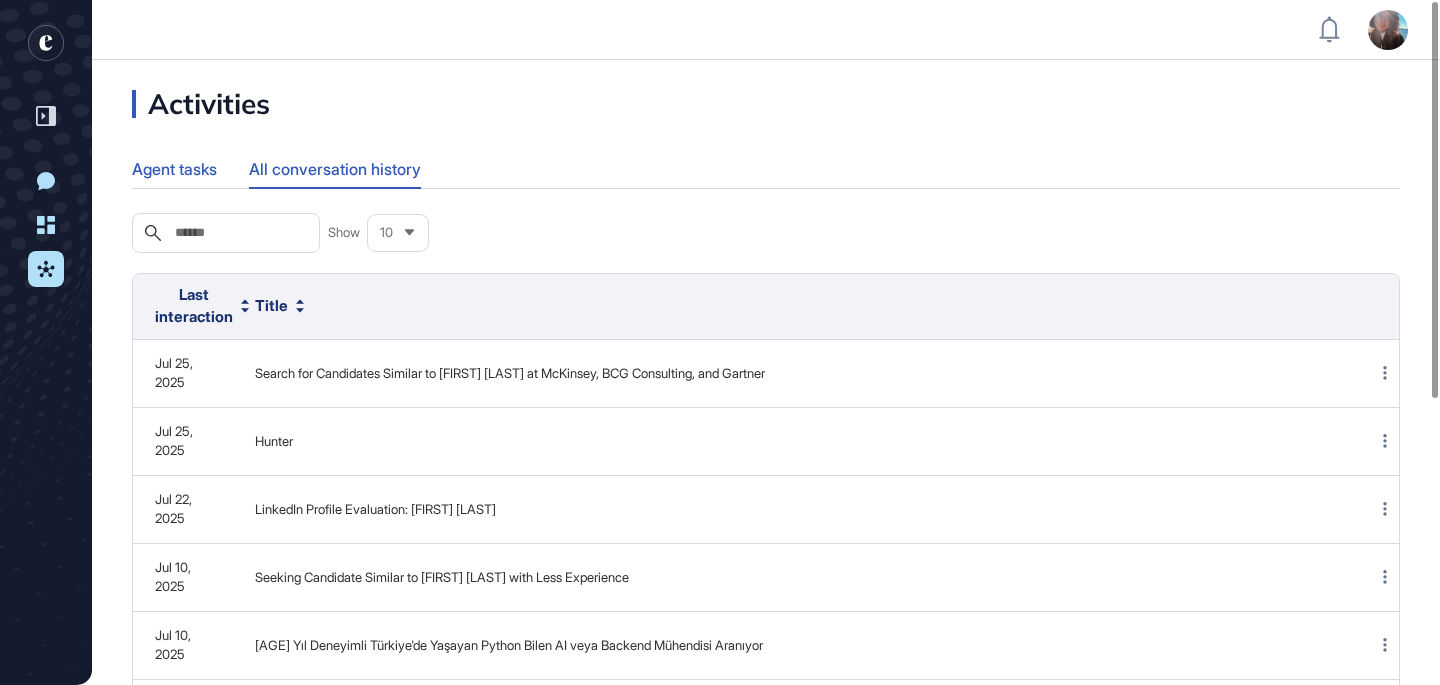 click on "Agent tasks" at bounding box center [174, 169] 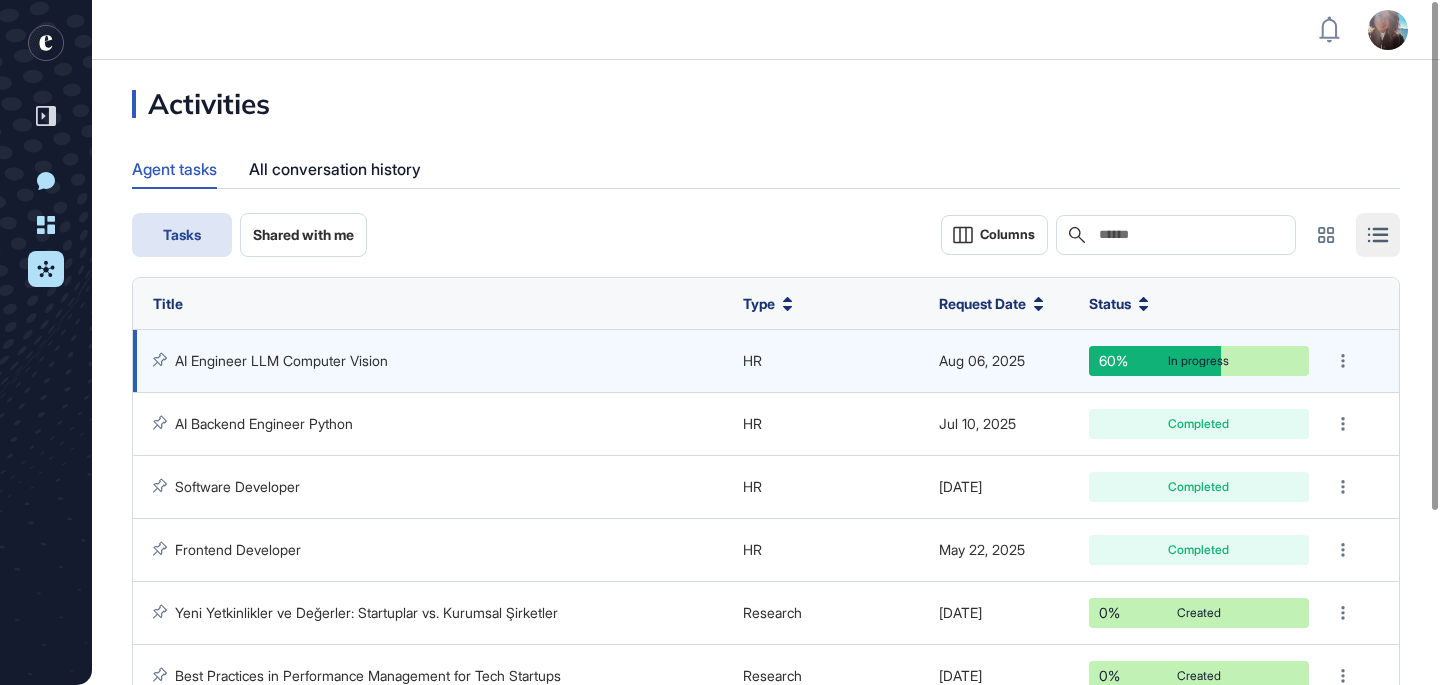 click on "AI Engineer LLM Computer Vision" at bounding box center (281, 360) 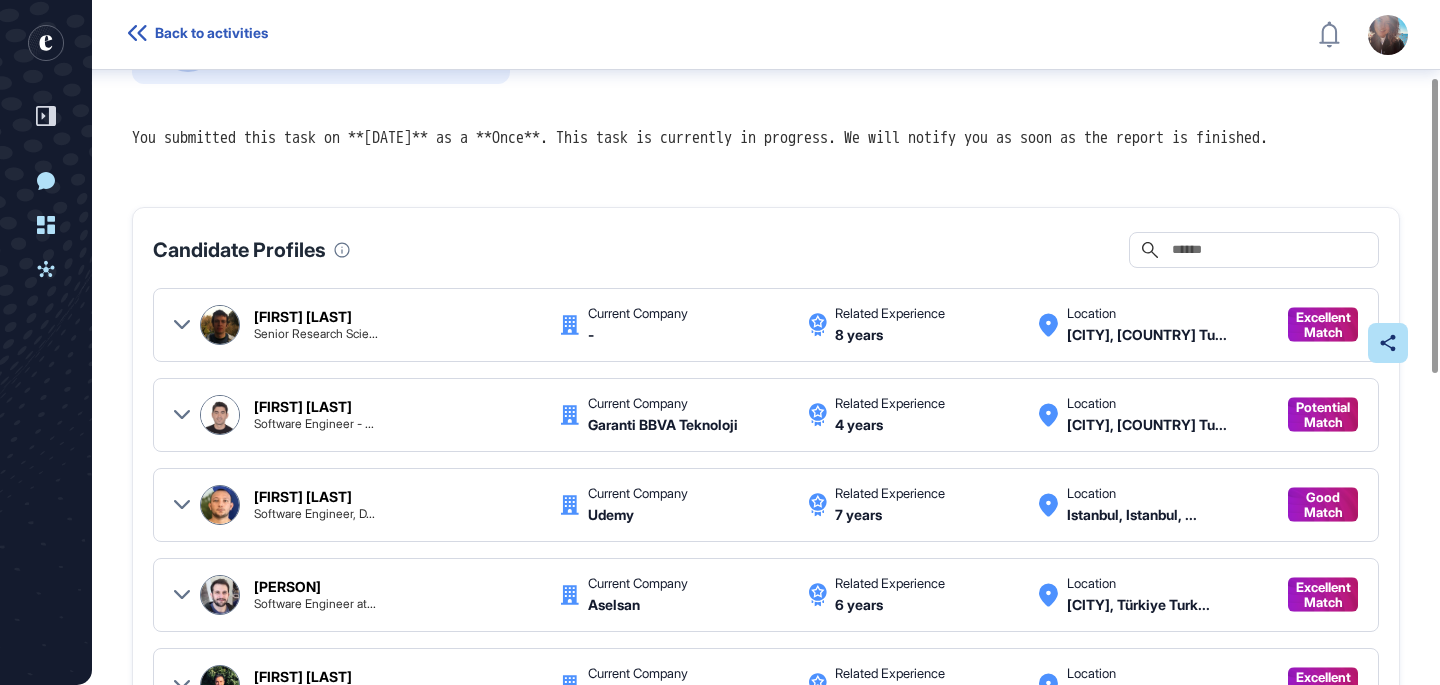 scroll, scrollTop: 0, scrollLeft: 0, axis: both 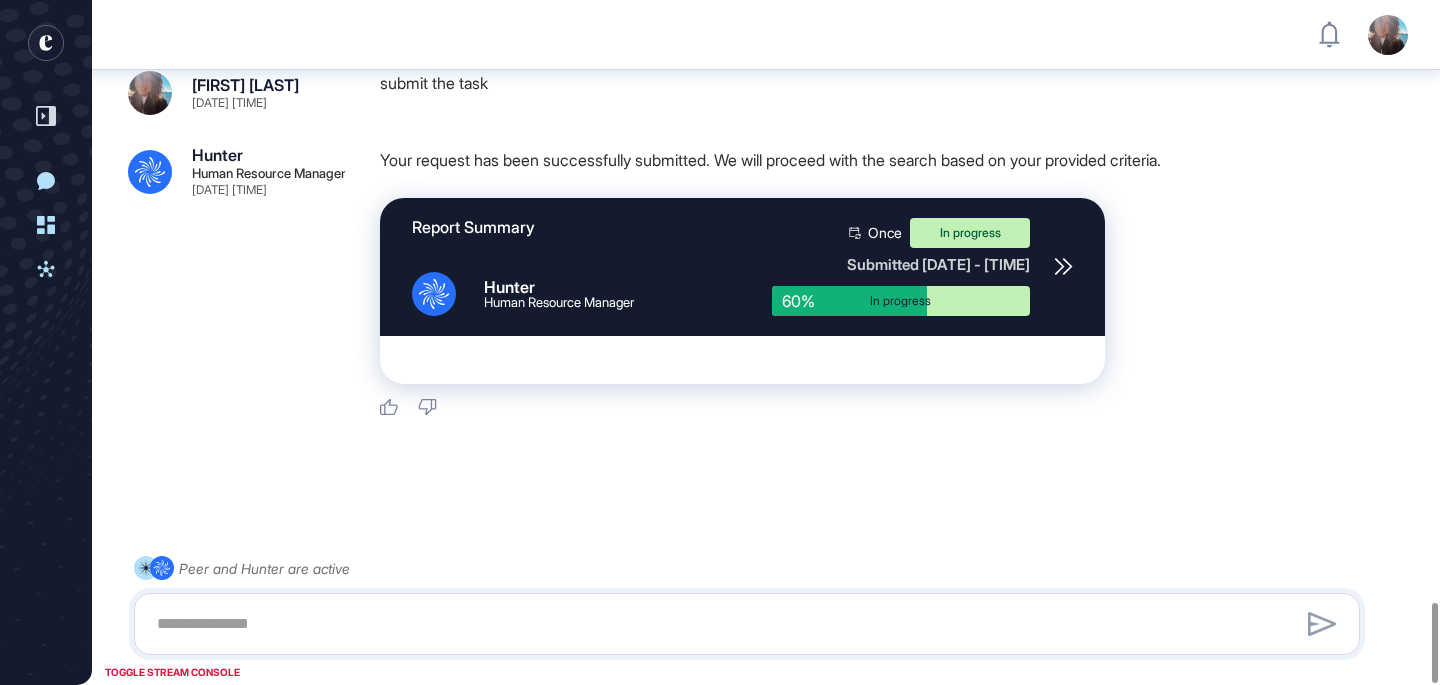click 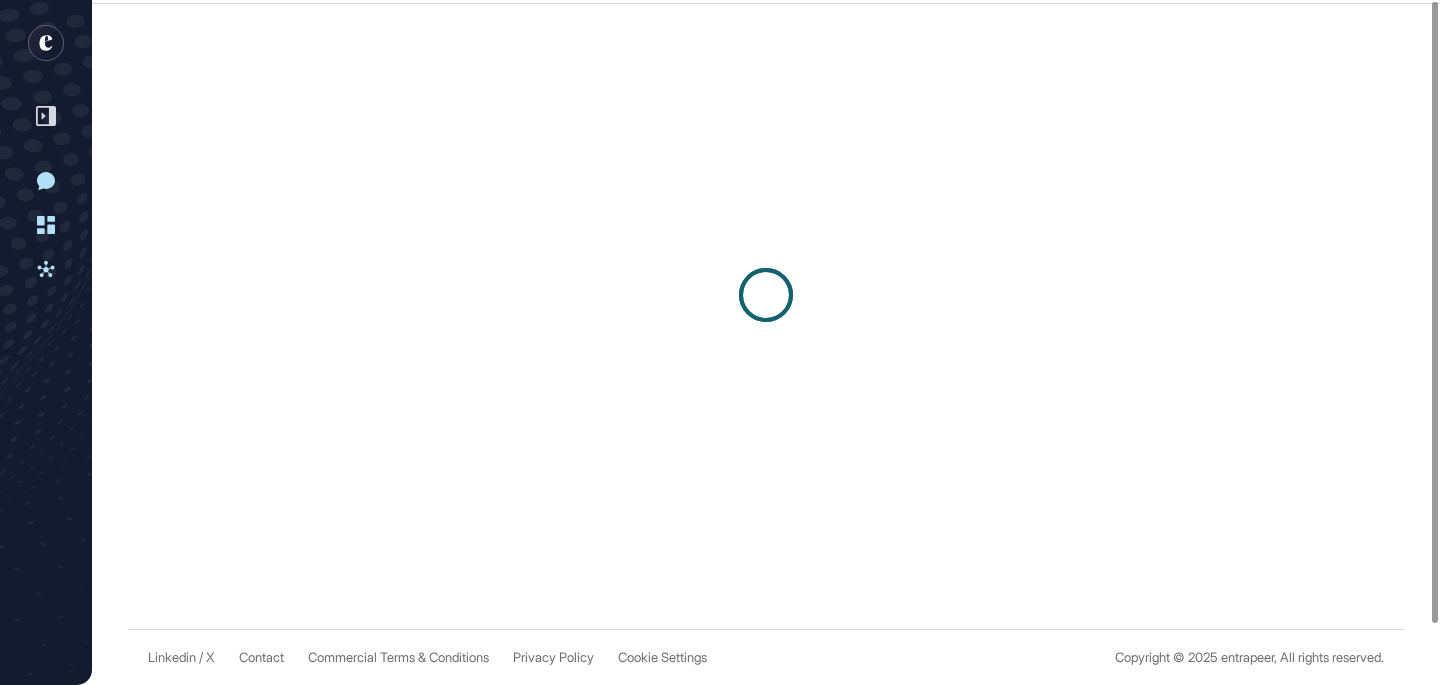 scroll, scrollTop: 0, scrollLeft: 0, axis: both 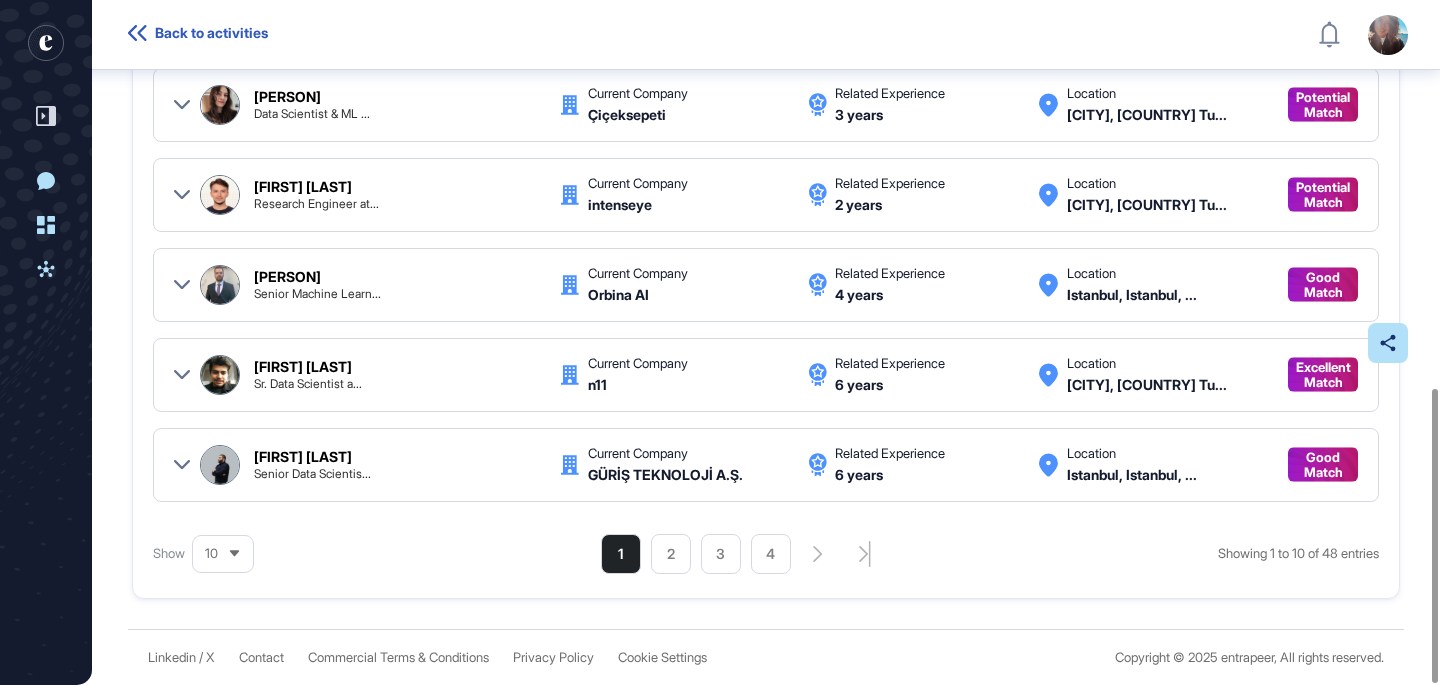 click 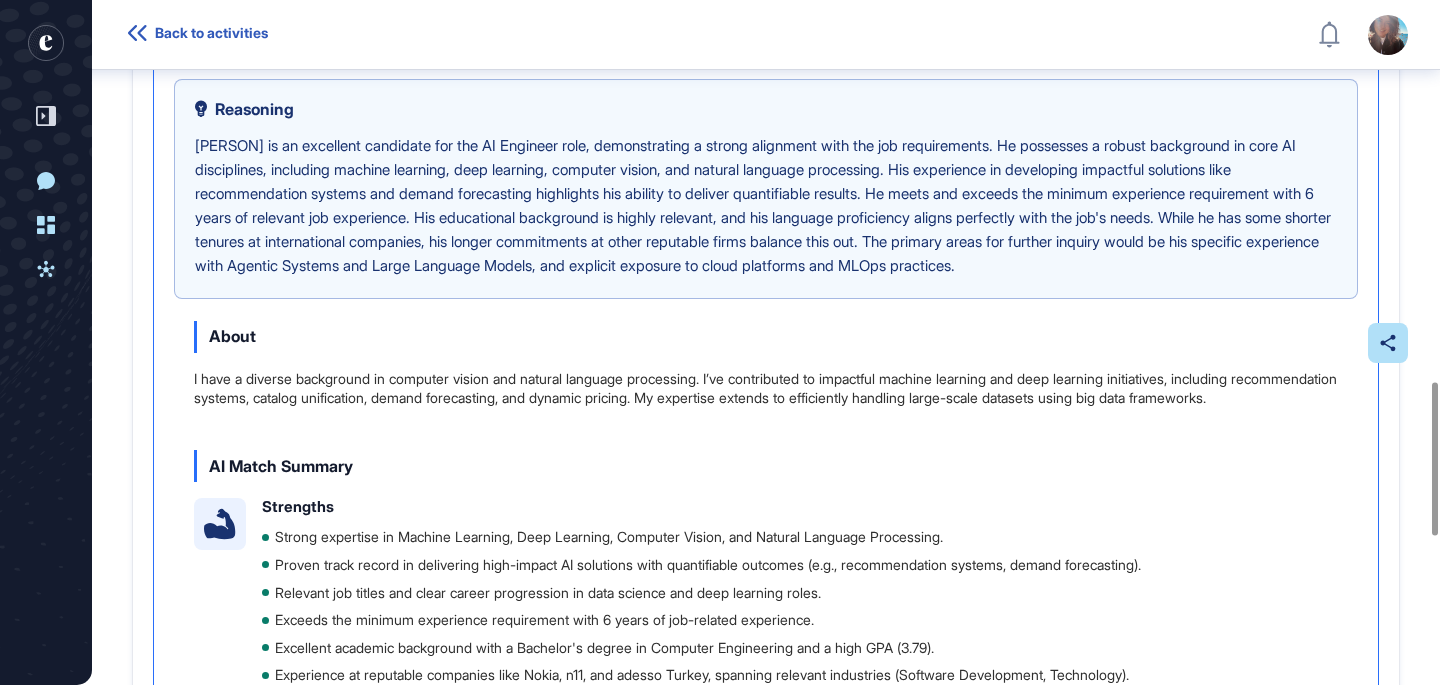 scroll, scrollTop: 1672, scrollLeft: 0, axis: vertical 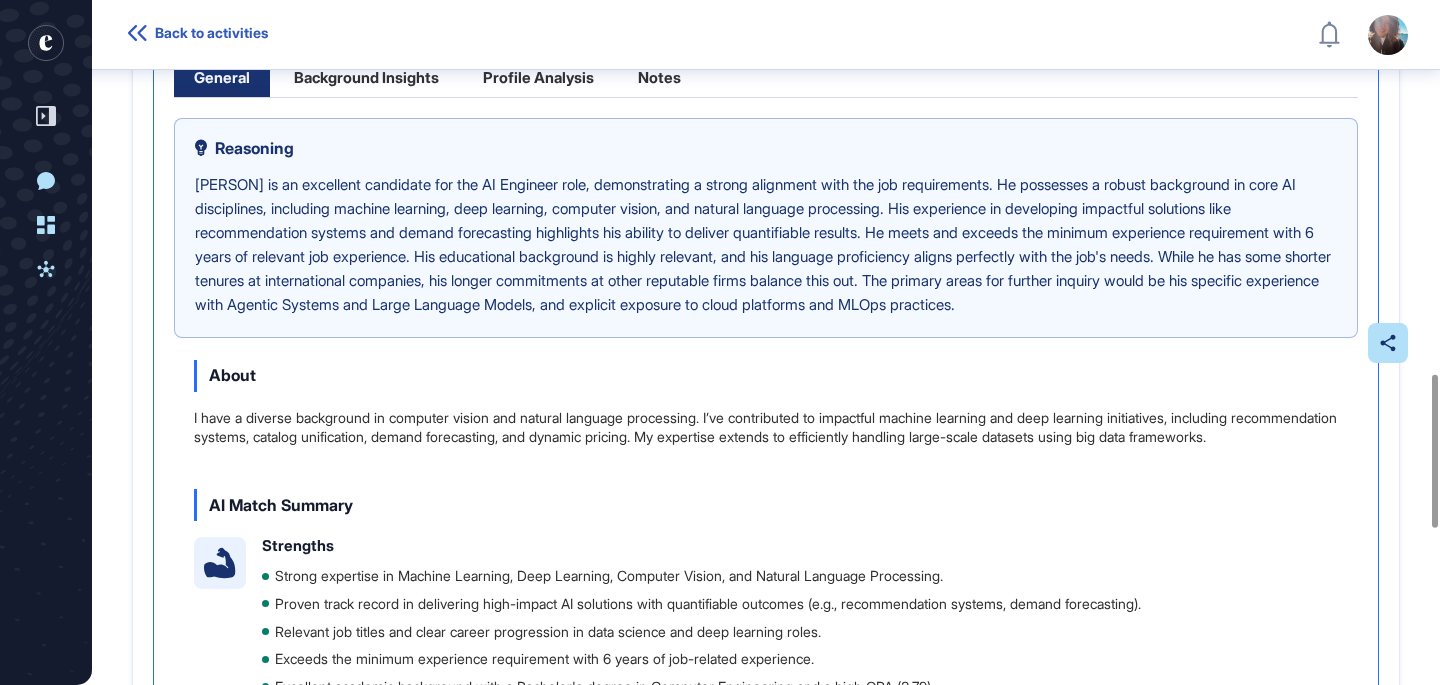click on "Background Insights" 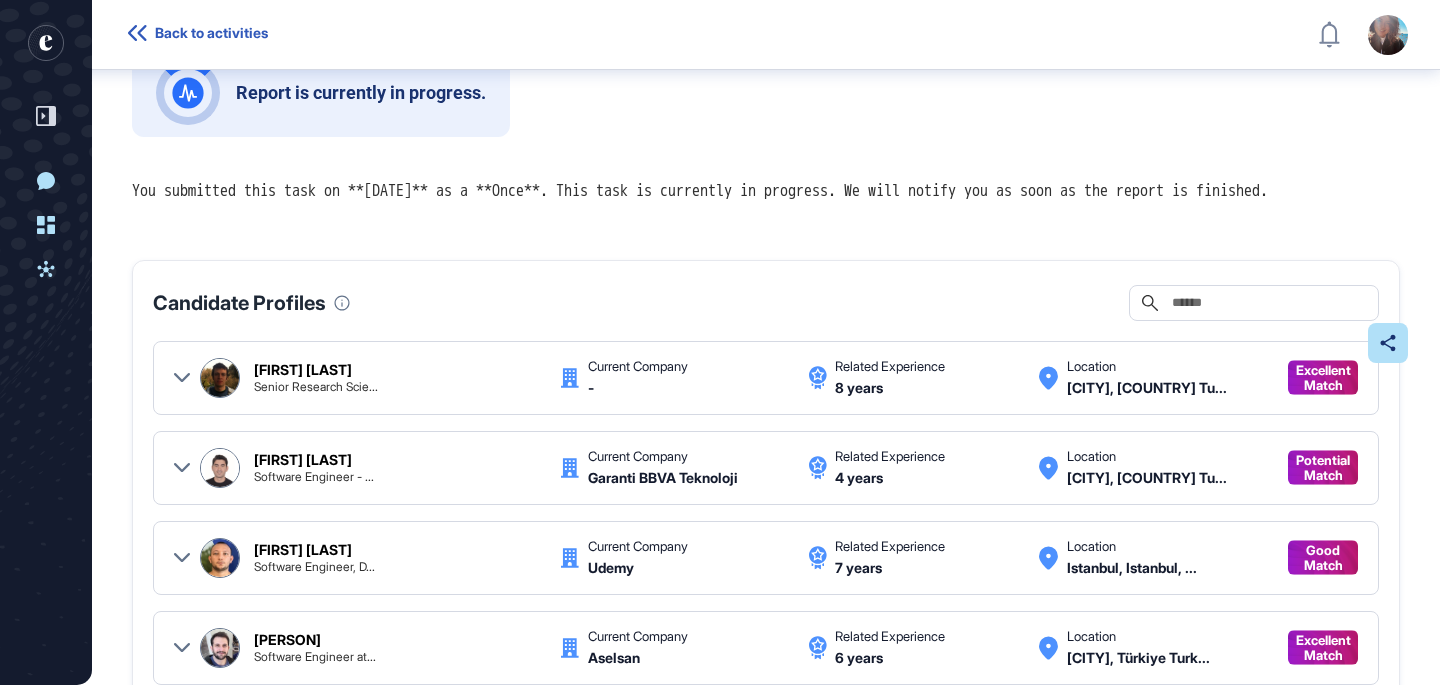 scroll, scrollTop: 904, scrollLeft: 0, axis: vertical 